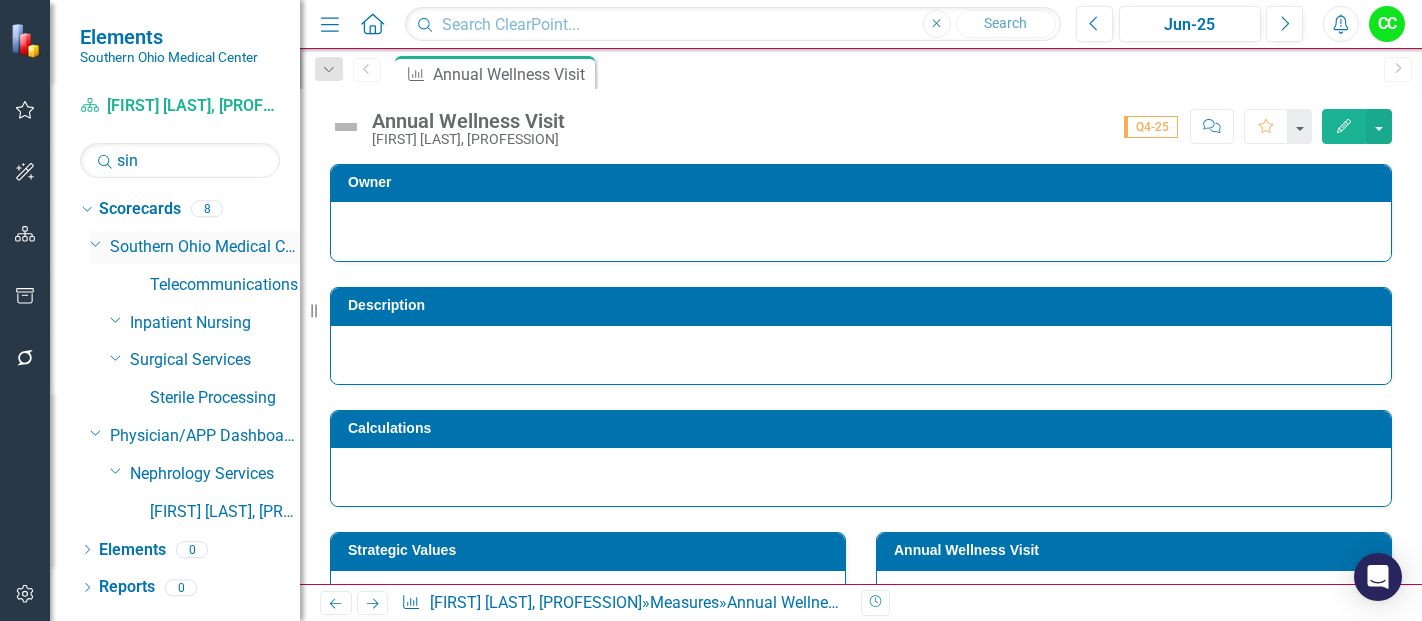 scroll, scrollTop: 0, scrollLeft: 0, axis: both 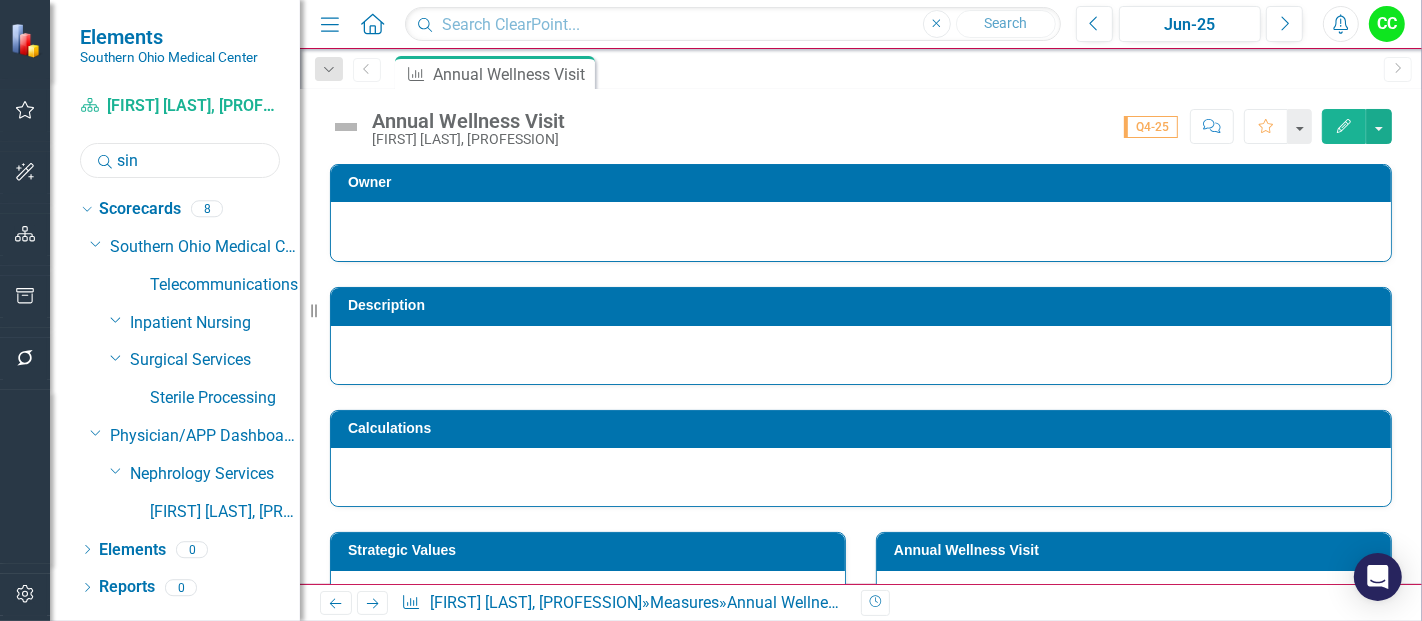 click on "sin" at bounding box center (180, 160) 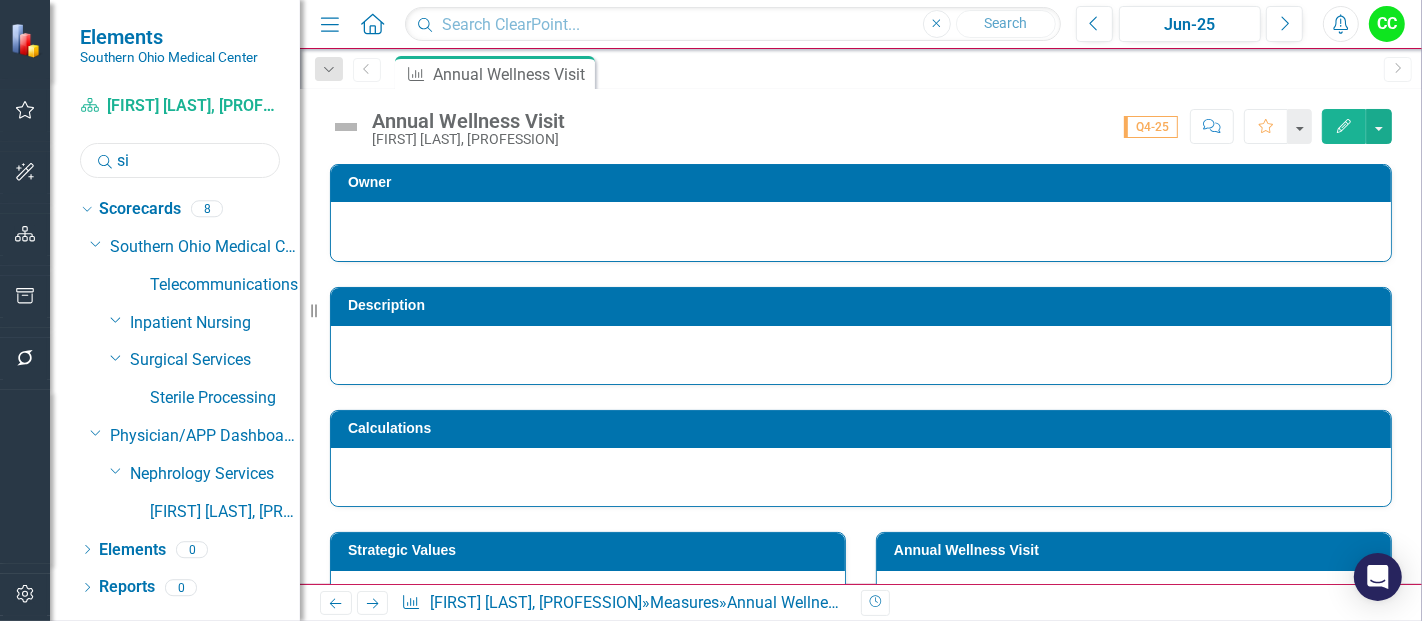 type on "s" 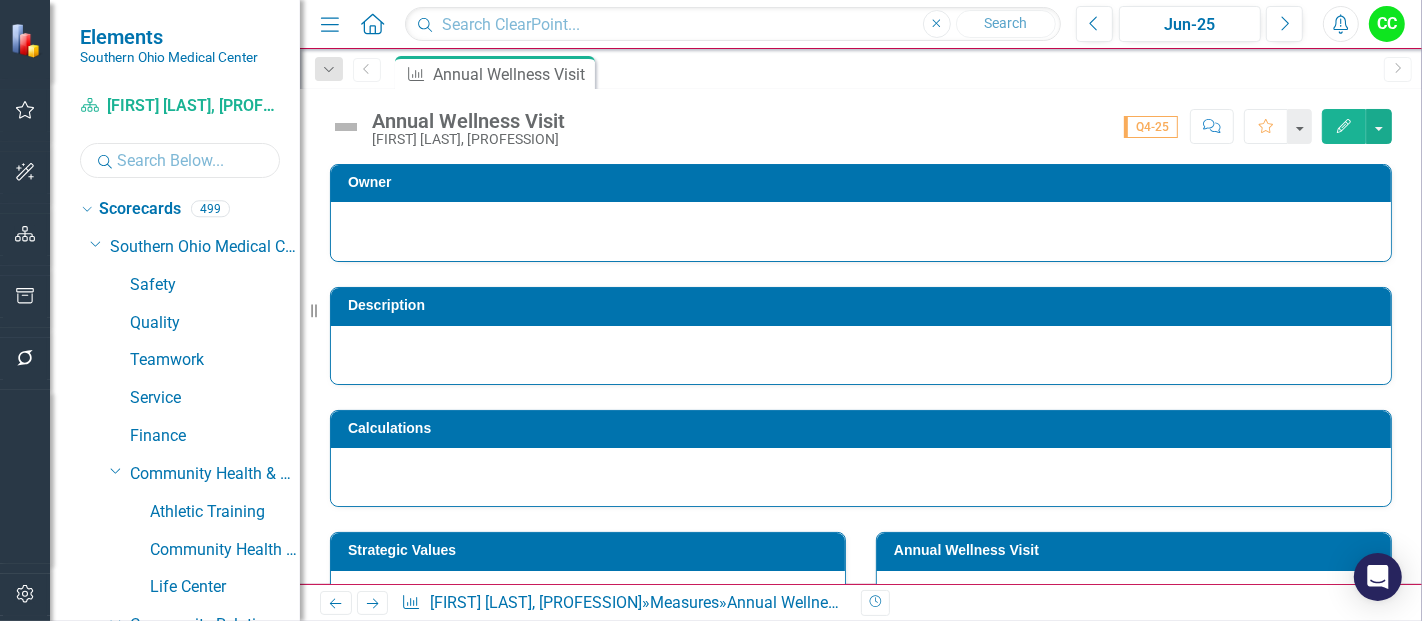 type 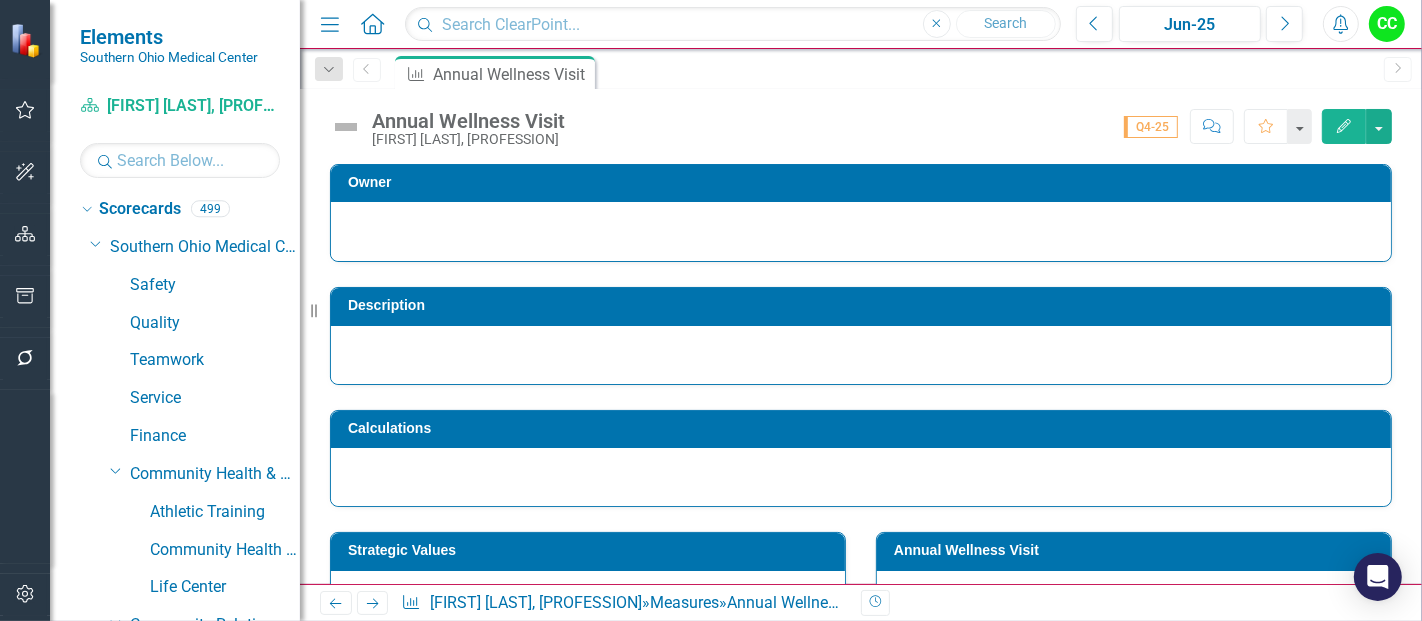 click on "Home" 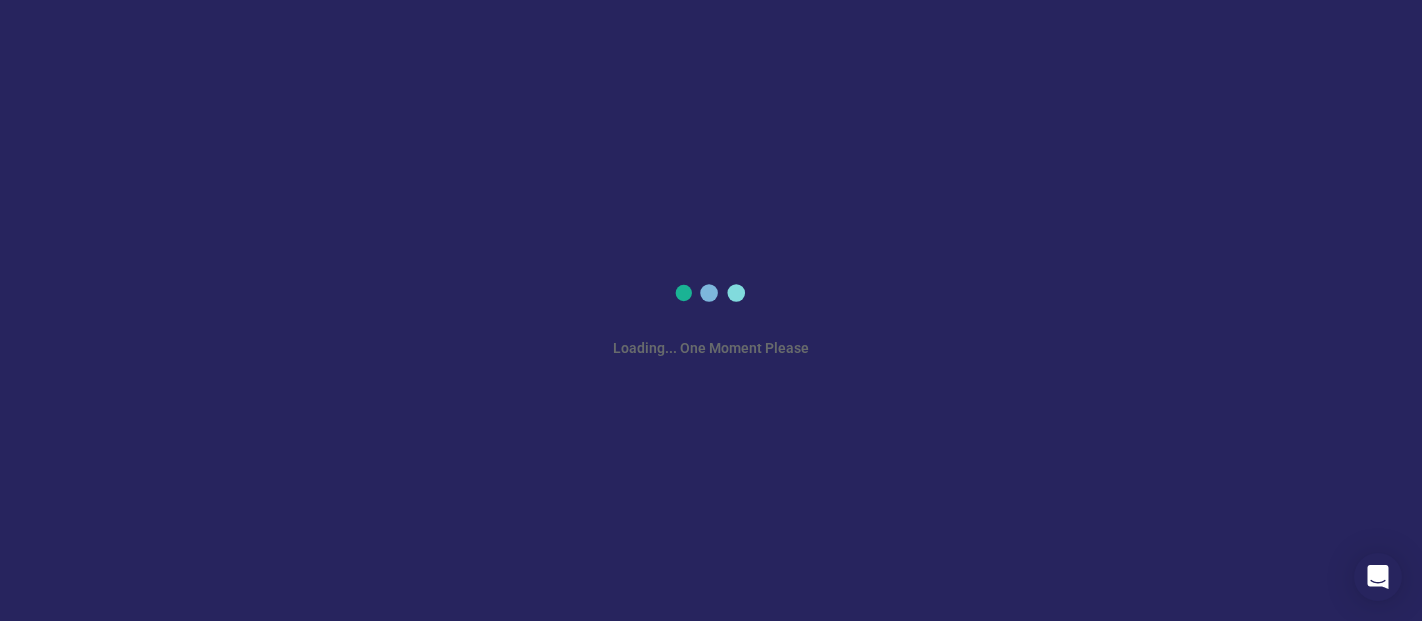scroll, scrollTop: 0, scrollLeft: 0, axis: both 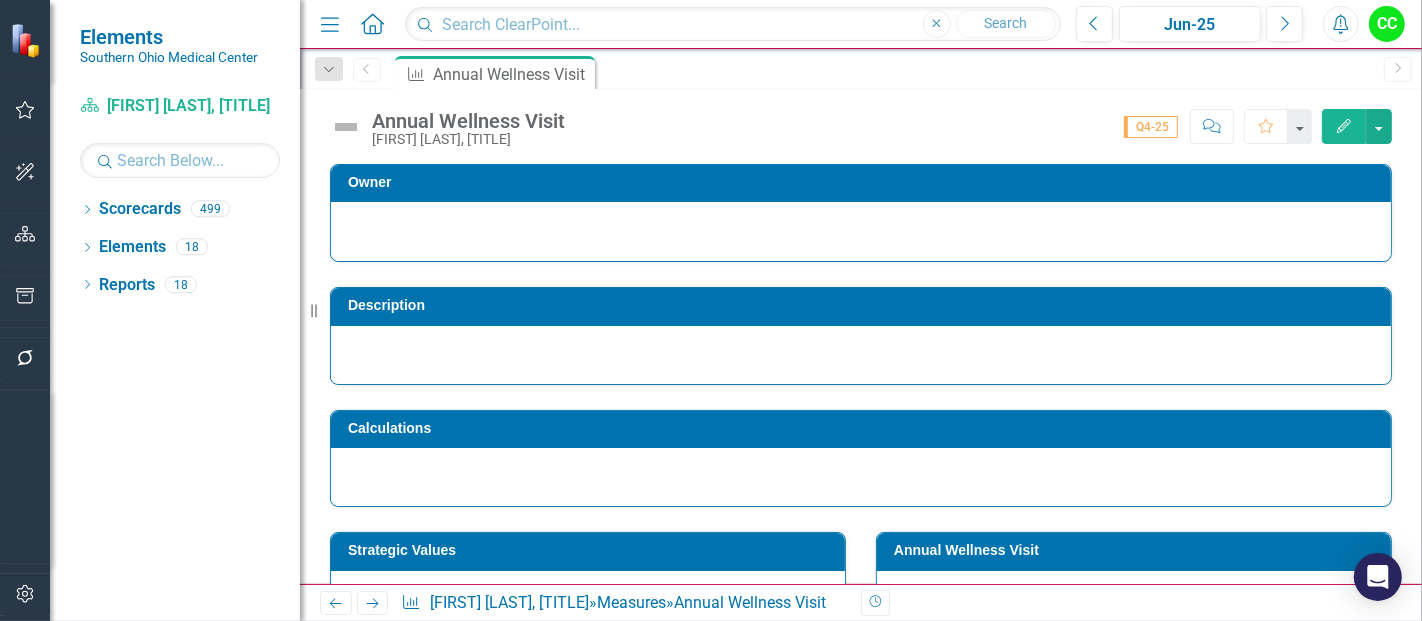 click 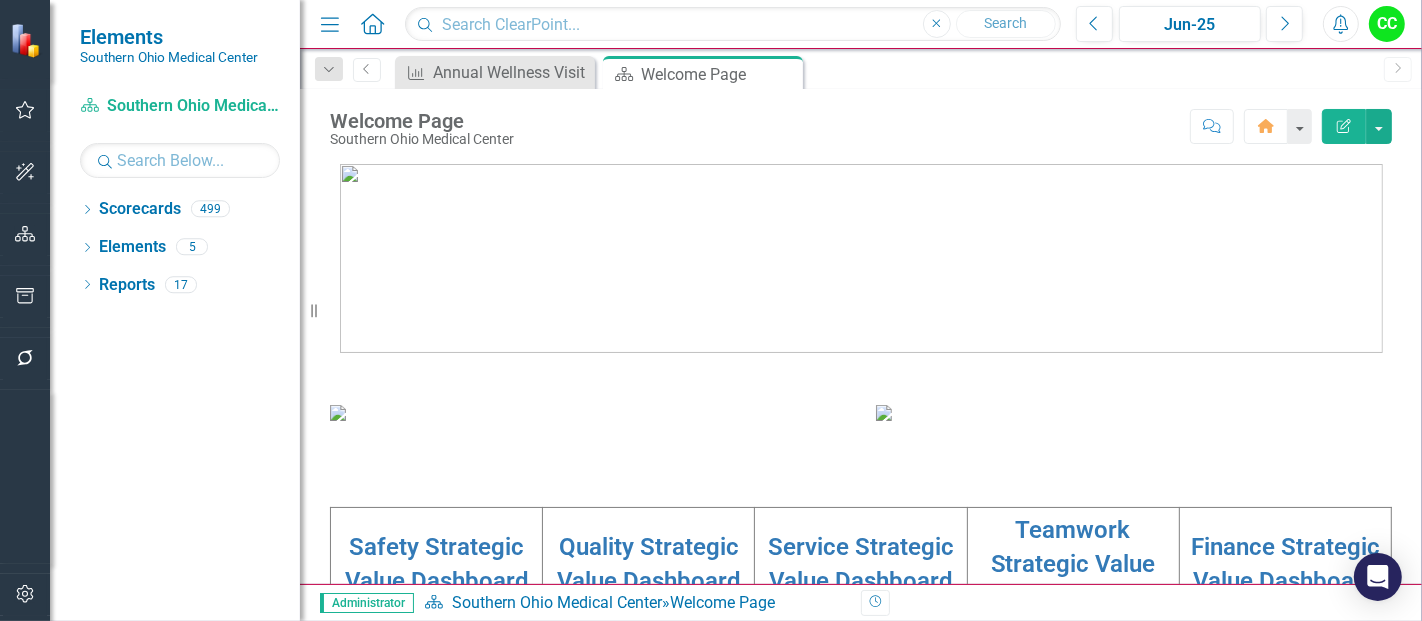 click at bounding box center (884, 413) 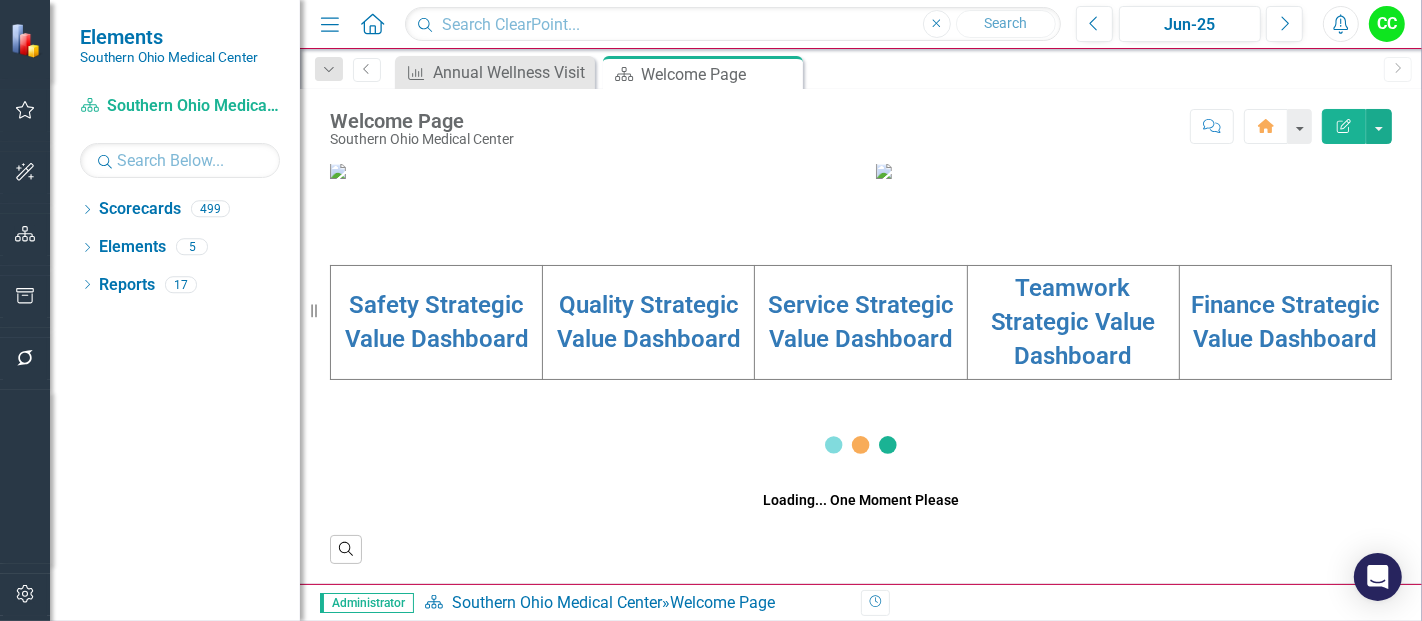 scroll, scrollTop: 502, scrollLeft: 0, axis: vertical 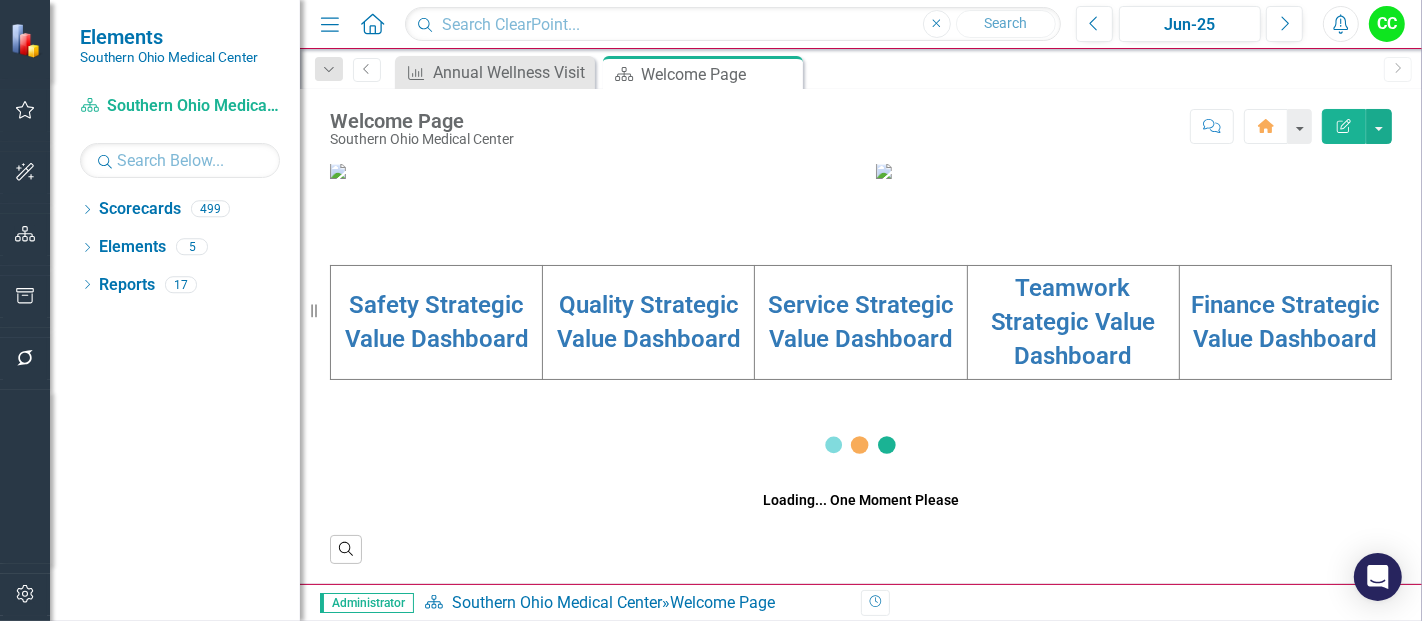 click on "Teamwork Strategic Value Dashboard" at bounding box center [1073, 322] 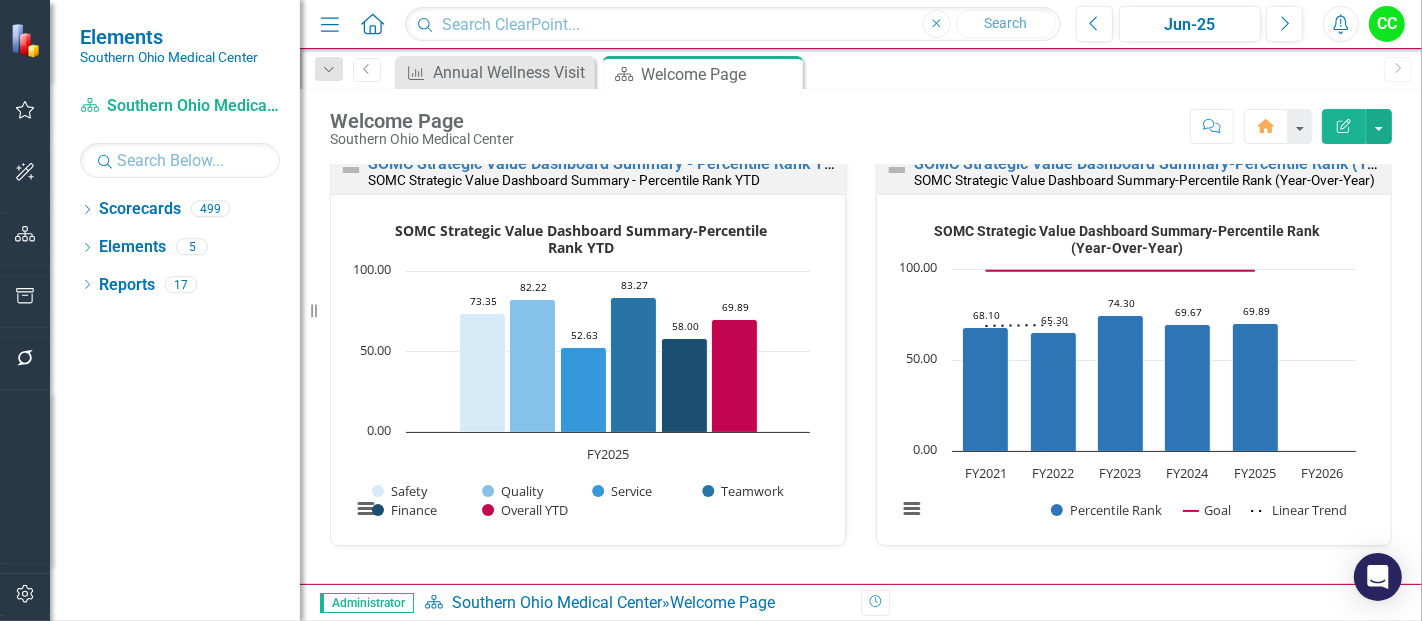 click on "Teamwork Strategic Value Dashboard" at bounding box center (1073, 62) 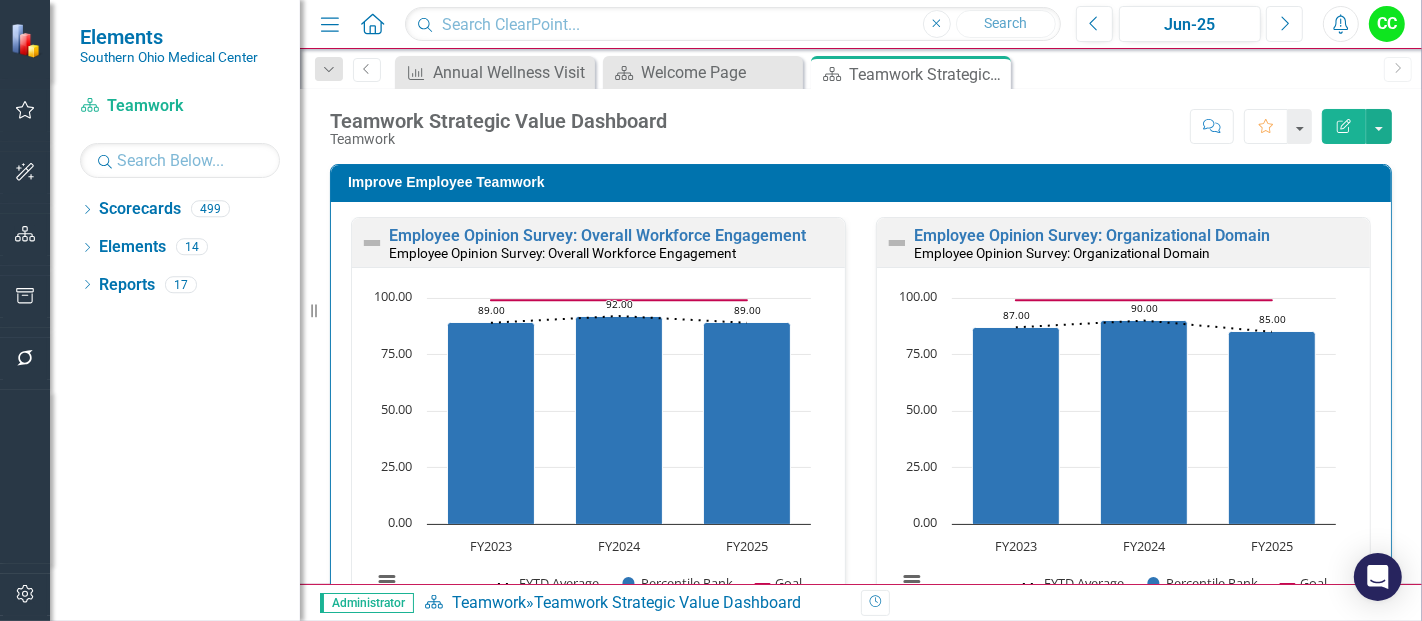 click on "Next" 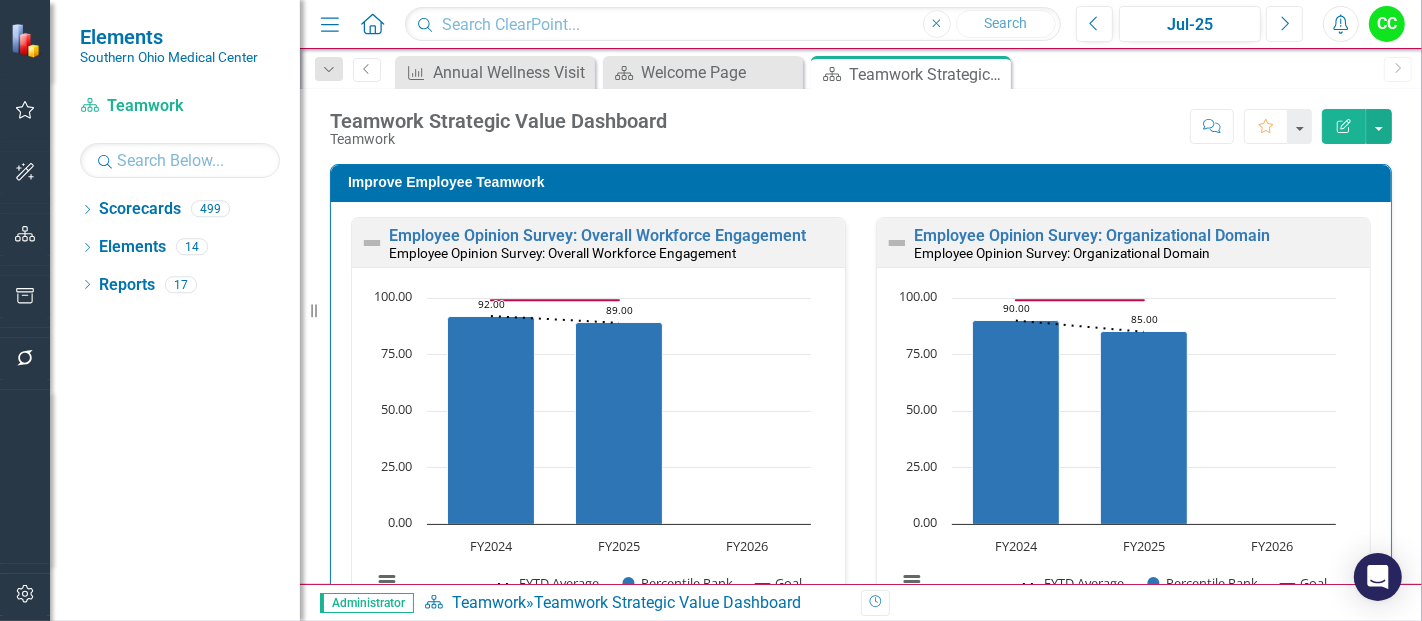 scroll, scrollTop: 1, scrollLeft: 0, axis: vertical 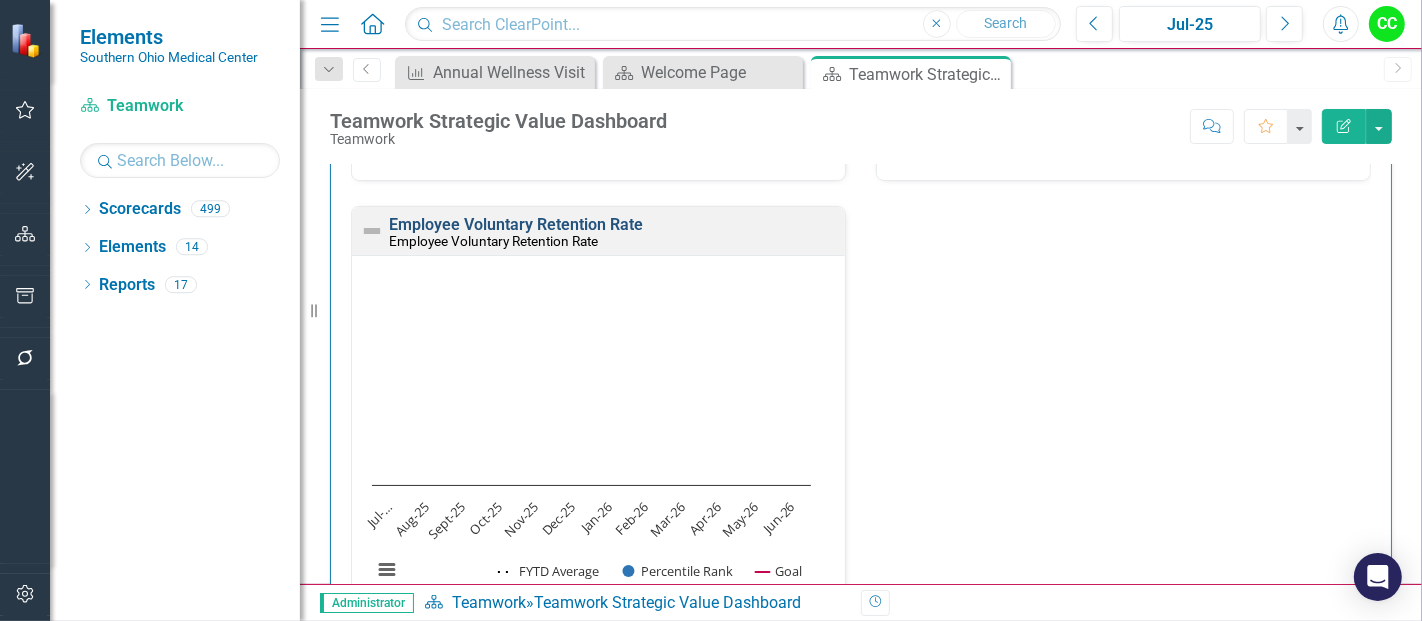 click on "Employee Voluntary Retention Rate" at bounding box center (516, 224) 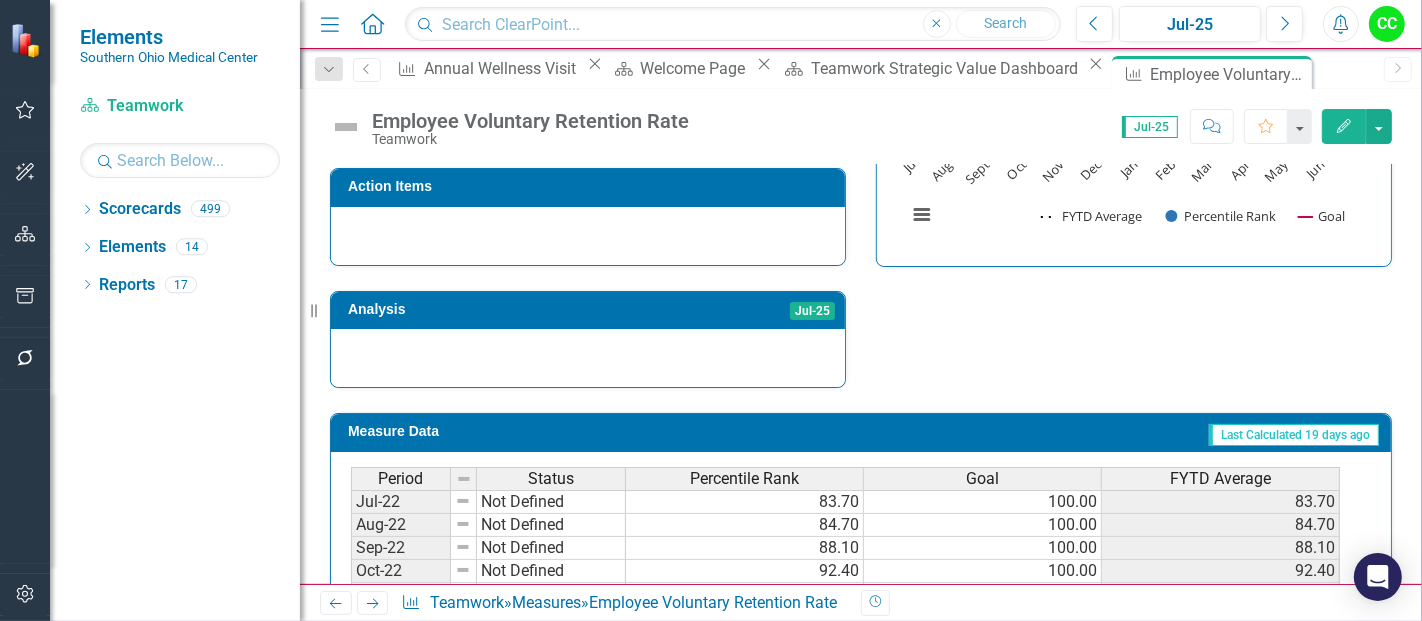 scroll, scrollTop: 786, scrollLeft: 0, axis: vertical 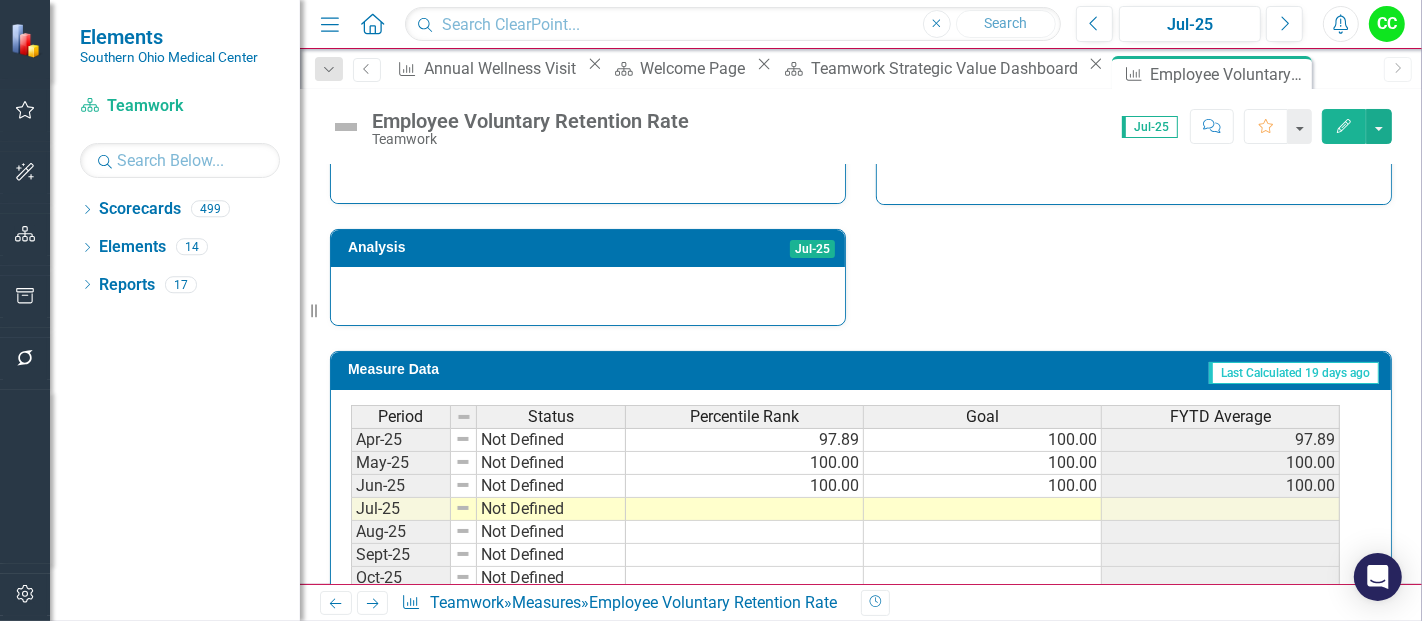click on "Mar-24 Not Defined [PERCENTAGE]	[PERCENTAGE]	[PERCENTAGE]
Apr-24 Not Defined [PERCENTAGE]	[PERCENTAGE]	[PERCENTAGE]
May-24 Not Defined [PERCENTAGE]	[PERCENTAGE]	[PERCENTAGE]
Jun-24 Not Defined [PERCENTAGE]	[PERCENTAGE]	[PERCENTAGE]
Jul-24 Not Defined [PERCENTAGE]	[PERCENTAGE]	[PERCENTAGE]
Aug-24 Not Defined [PERCENTAGE]	[PERCENTAGE]	[PERCENTAGE]
Sept-24 Not Defined [PERCENTAGE]	[PERCENTAGE]	[PERCENTAGE]
Oct-24 Not Defined [PERCENTAGE]	[PERCENTAGE]	[PERCENTAGE]
Nov-24 Not Defined [PERCENTAGE]	[PERCENTAGE]	[PERCENTAGE]
Dec-24 Not Defined [PERCENTAGE]	[PERCENTAGE]	[PERCENTAGE]
Jan-25 Not Defined [PERCENTAGE]	[PERCENTAGE]	[PERCENTAGE]
Feb-25 Not Defined [PERCENTAGE]	[PERCENTAGE]	[PERCENTAGE]
Mar-25 Not Defined [PERCENTAGE]	[PERCENTAGE]	[PERCENTAGE]
Apr-25 Not Defined [PERCENTAGE]	[PERCENTAGE]	[PERCENTAGE]
May-25 Not Defined [PERCENTAGE]	[PERCENTAGE]	[PERCENTAGE]
Jun-25 Not Defined [PERCENTAGE]	[PERCENTAGE]	[PERCENTAGE]
Jul-25 Not Defined
Aug-25 Not Defined
Sept-25 Not Defined
Oct-25 Not Defined
Nov-25 Not Defined
Dec-25 Not Defined
Jan-26 Not Defined
Feb-26 Not Defined
Mar-26 Not Defined
Apr-26 Not Defined
May-26 Not Defined
Jun-26 Not Defined" at bounding box center [845, 451] 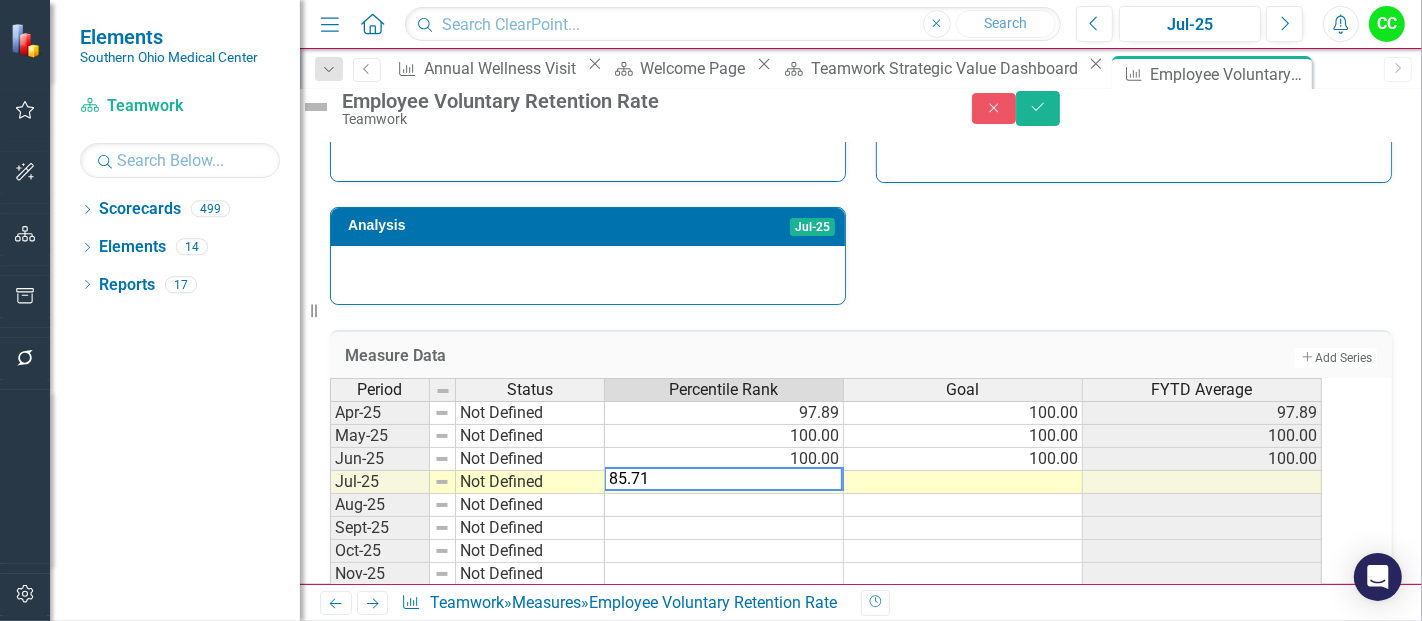 scroll, scrollTop: 695, scrollLeft: 0, axis: vertical 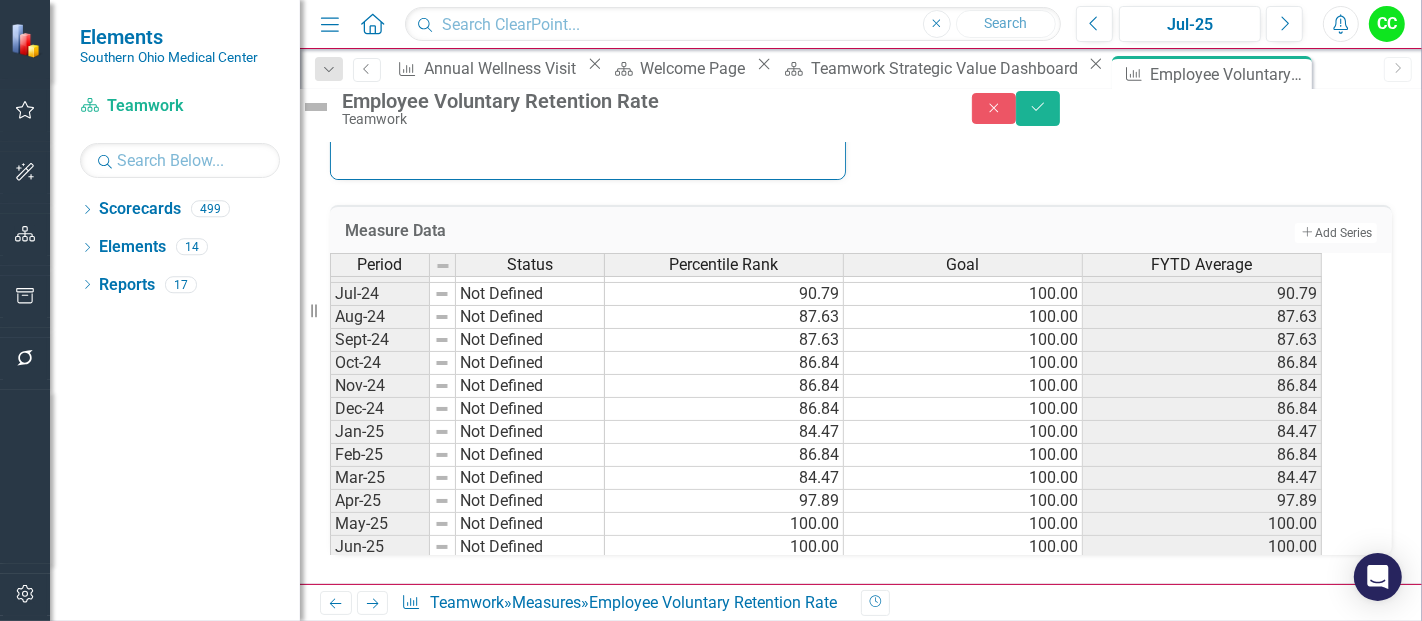 type on "85.71" 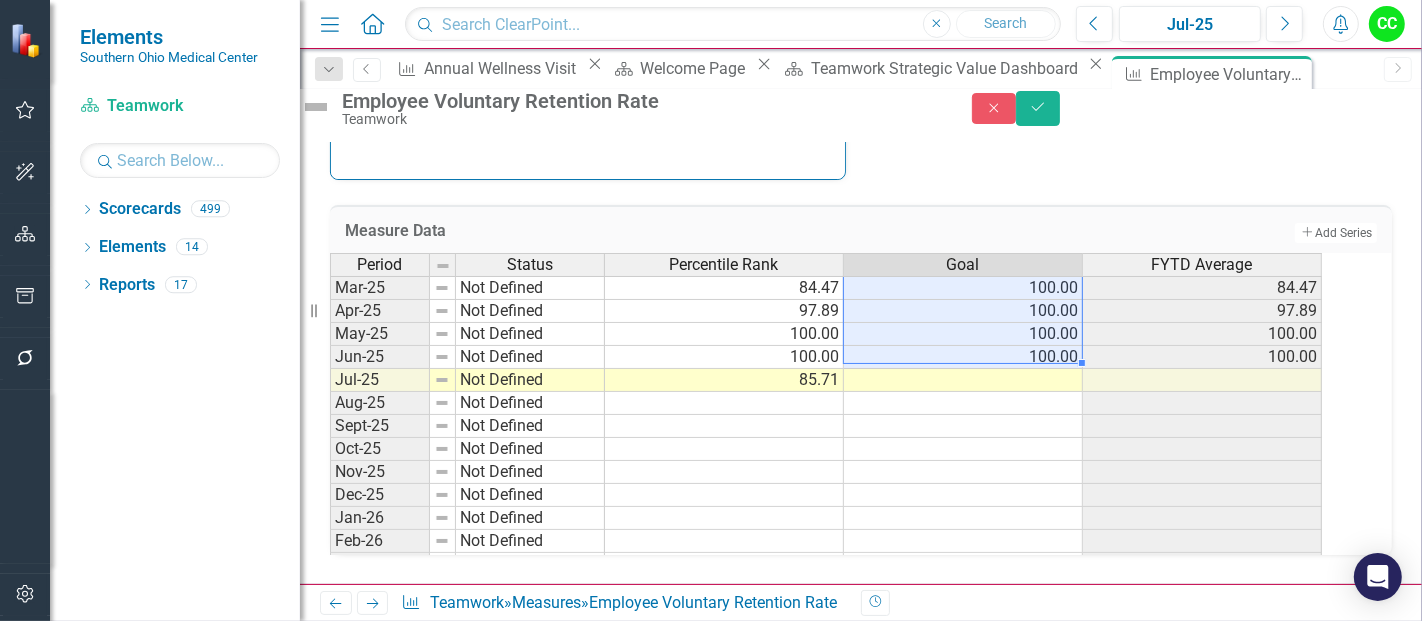 drag, startPoint x: 1037, startPoint y: 270, endPoint x: 1054, endPoint y: 337, distance: 69.12308 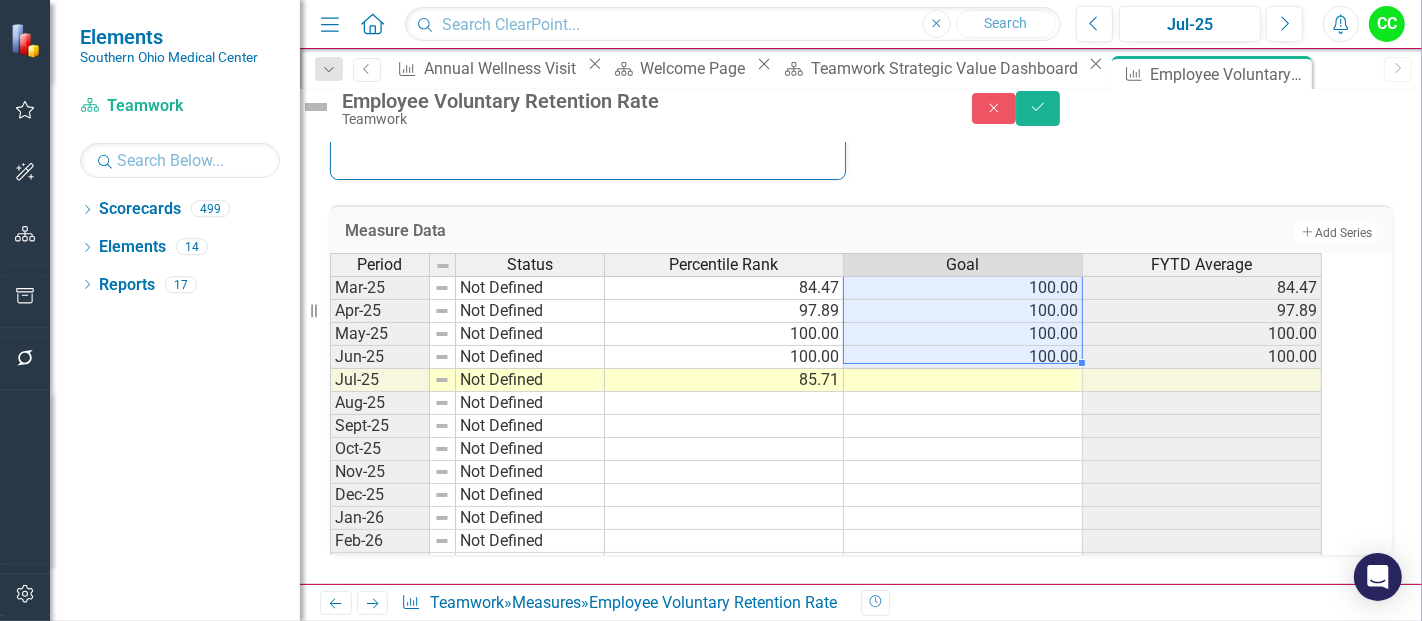 click on "Sep-23 Not Defined 100.00 100.00 100.00 Oct-23 Not Defined 100.00 100.00 100.00 Nov-23 Not Defined 100.00 100.00 100.00 Dec-23 Not Defined 100.00 100.00 100.00 Jan-24 Not Defined 100.00 100.00 100.00 Feb-24 Not Defined 100.00 100.00 100.00 Mar-24 Not Defined 100.00 100.00 100.00 Apr-24 Not Defined 100.00 100.00 100.00 May-24 Not Defined 100.00 100.00 100.00 Jun-24 Not Defined 100.00 100.00 100.00 Jul-24 Not Defined 90.79 100.00 90.79 Aug-24 Not Defined 87.63 100.00 87.63 Sept-24 Not Defined 87.63 100.00 87.63 Oct-24 Not Defined 86.84 100.00 86.84 Nov-24 Not Defined 86.84 100.00 86.84 Dec-24 Not Defined 86.84 100.00 86.84 Jan-25 Not Defined 84.47 100.00 84.47 Feb-25 Not Defined 86.84 100.00 86.84 Mar-25 Not Defined 84.47 100.00 84.47 Apr-25 Not Defined 97.89 100.00 97.89 May-25 Not Defined 100.00 100.00 100.00 Jun-25 Not Defined 100.00 100.00 100.00 Jul-25 Not Defined 85.71 Aug-25 Not Defined Sept-25 Not Defined Oct-25 Not Defined Nov-25 Not Defined Dec-25 Not Defined Jan-26 Not Defined Feb-26 Not Defined" at bounding box center (826, 219) 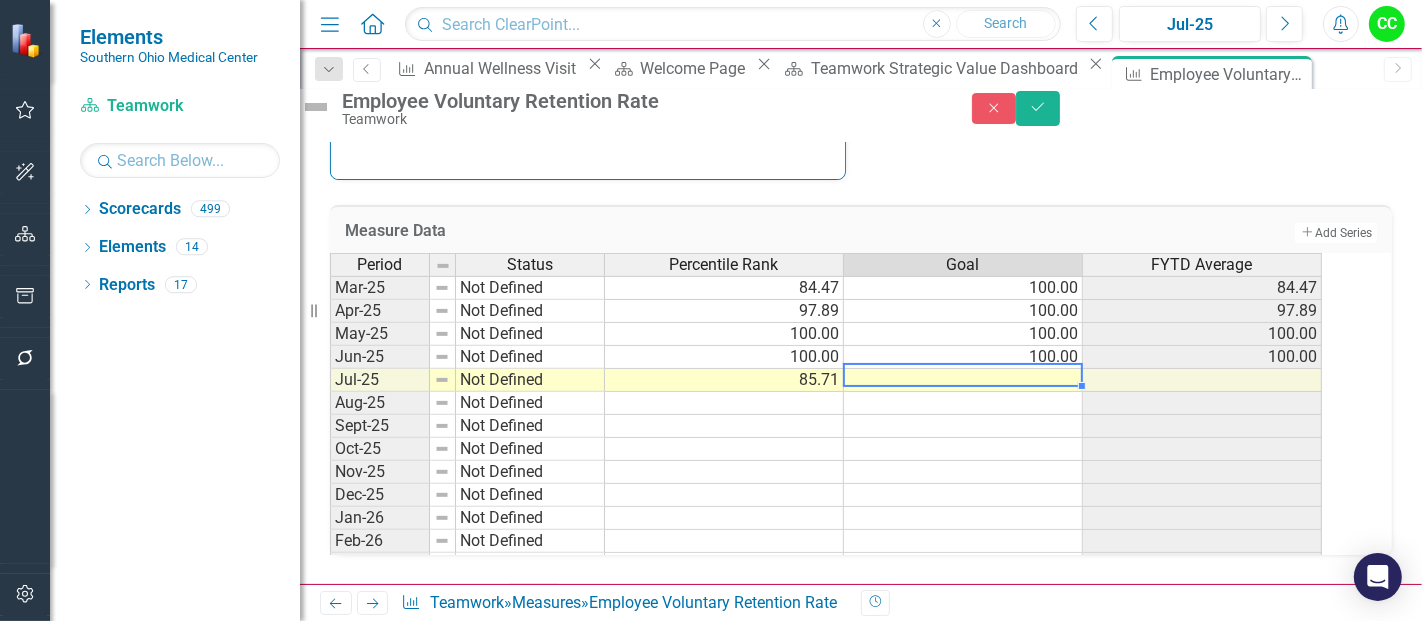 click at bounding box center [963, 380] 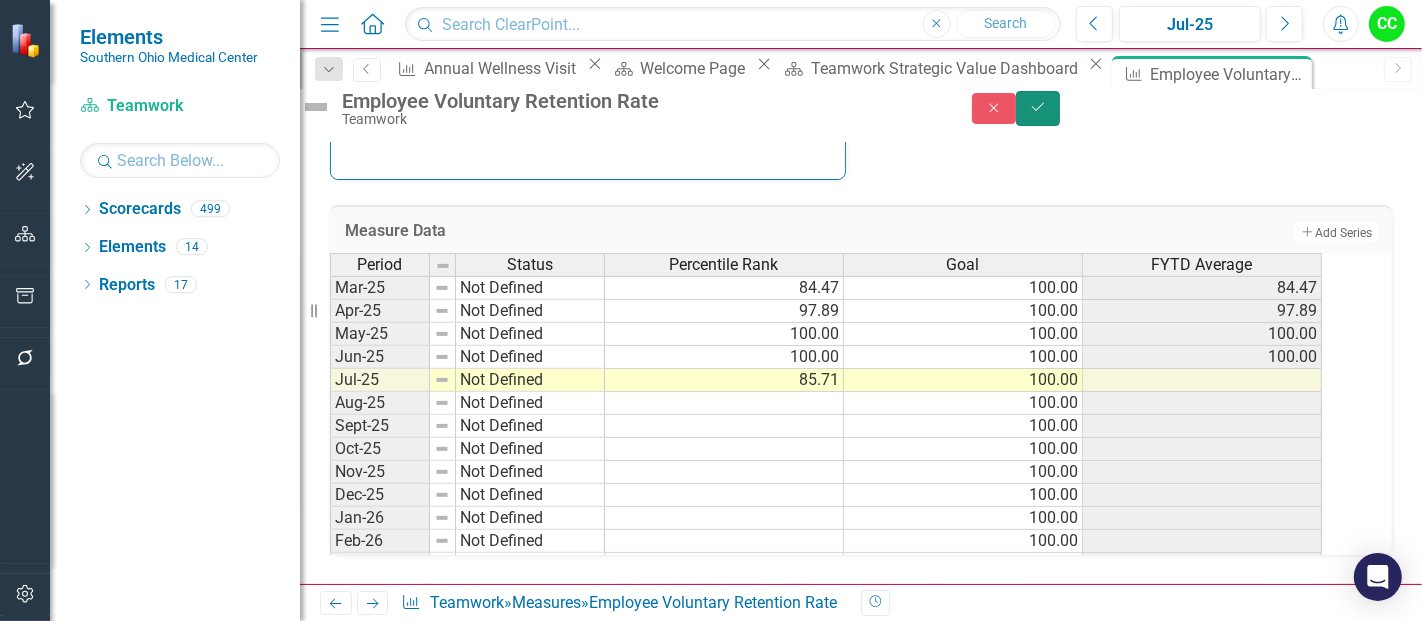 click on "Save" at bounding box center [1038, 108] 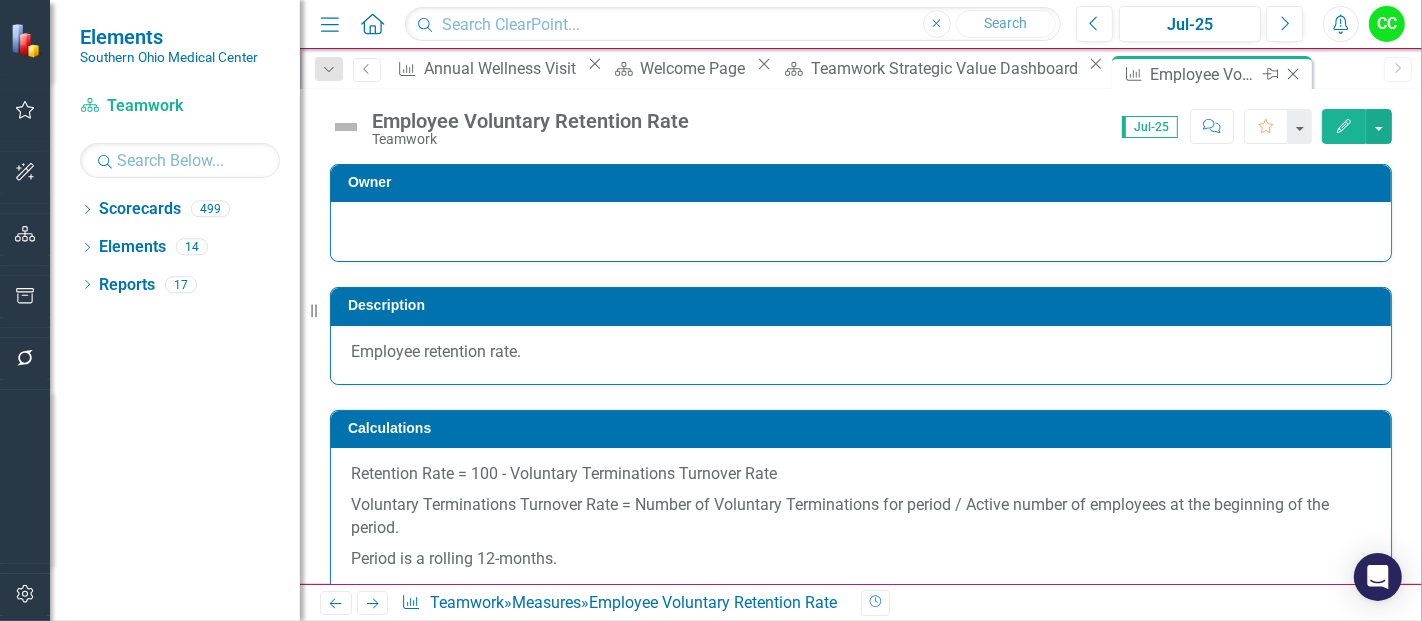 click on "Close" 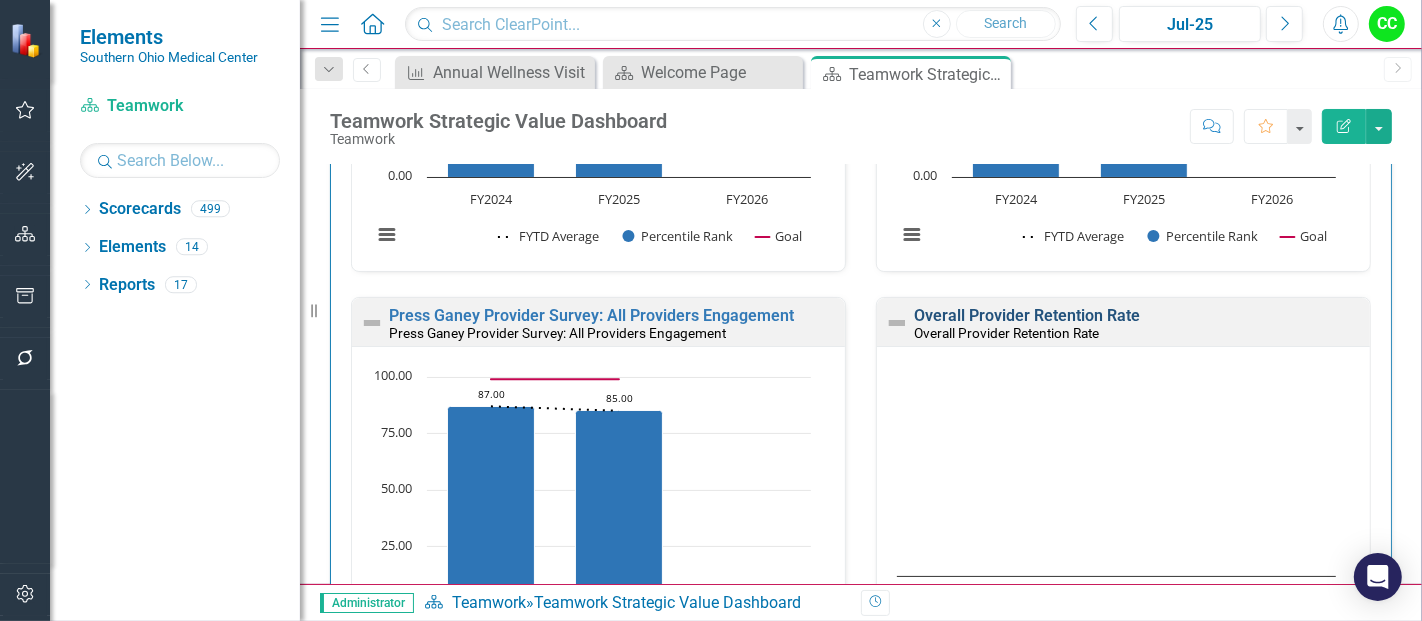 click on "Overall Provider Retention Rate" at bounding box center (1027, 315) 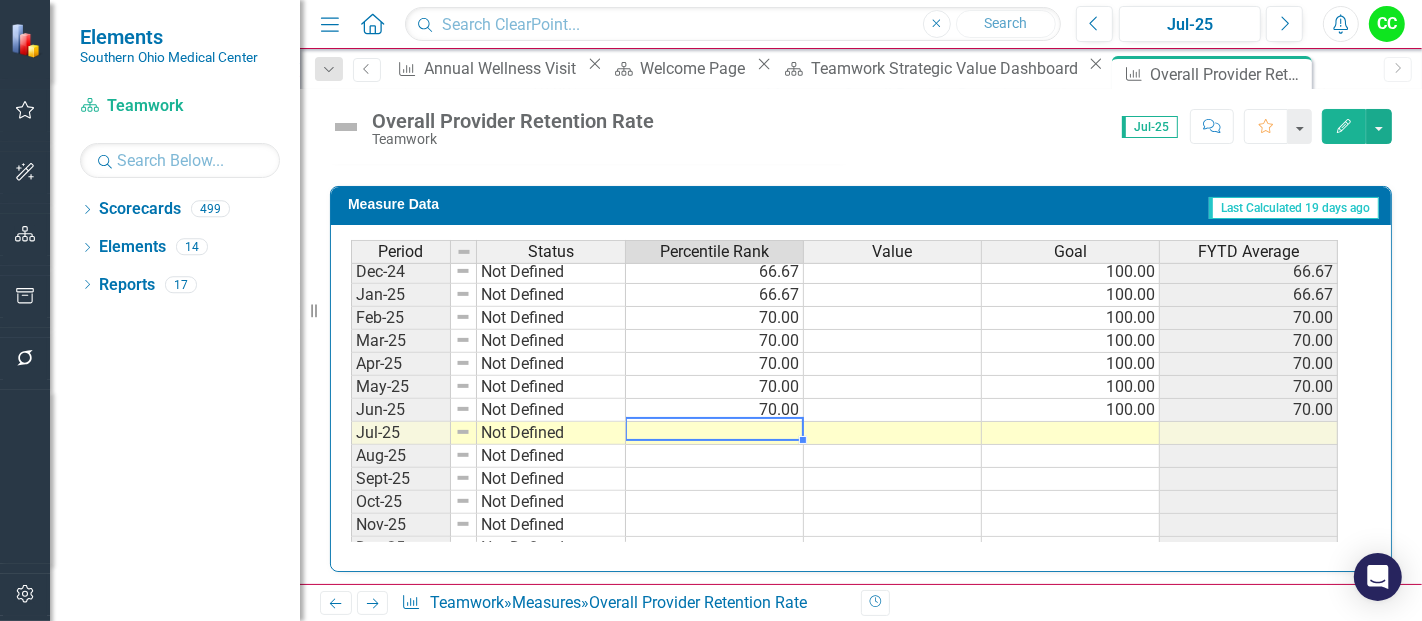 click on "Jan-24 Not Defined [PERCENTAGE]	[PERCENTAGE]	[PERCENTAGE]
Feb-24 Not Defined [PERCENTAGE]	[PERCENTAGE]	[PERCENTAGE]
Mar-24 Not Defined [PERCENTAGE]	[PERCENTAGE]	[PERCENTAGE]
Apr-24 Not Defined [PERCENTAGE]	[PERCENTAGE]	[PERCENTAGE]
May-24 Not Defined [PERCENTAGE]	[PERCENTAGE]	[PERCENTAGE]
Jun-24 Not Defined [PERCENTAGE]	[PERCENTAGE]	[PERCENTAGE]
Jul-24 Not Defined [PERCENTAGE]	[PERCENTAGE]	[PERCENTAGE]
Aug-24 Not Defined [PERCENTAGE]	[PERCENTAGE]	[PERCENTAGE]
Sept-24 Not Defined [PERCENTAGE]	[PERCENTAGE]	[PERCENTAGE]
Oct-24 Not Defined [PERCENTAGE]	[PERCENTAGE]	[PERCENTAGE]
Nov-24 Not Defined [PERCENTAGE]	[PERCENTAGE]	[PERCENTAGE]
Dec-24 Not Defined [PERCENTAGE]	[PERCENTAGE]	[PERCENTAGE]
Jan-25 Not Defined [PERCENTAGE]	[PERCENTAGE]	[PERCENTAGE]
Feb-25 Not Defined [PERCENTAGE]	[PERCENTAGE]	[PERCENTAGE]
Mar-25 Not Defined [PERCENTAGE]	[PERCENTAGE]	[PERCENTAGE]
Apr-25 Not Defined [PERCENTAGE]	[PERCENTAGE]	[PERCENTAGE]
May-25 Not Defined [PERCENTAGE]	[PERCENTAGE]
Jun-25 Not Defined [PERCENTAGE]	[PERCENTAGE]" at bounding box center (844, 352) 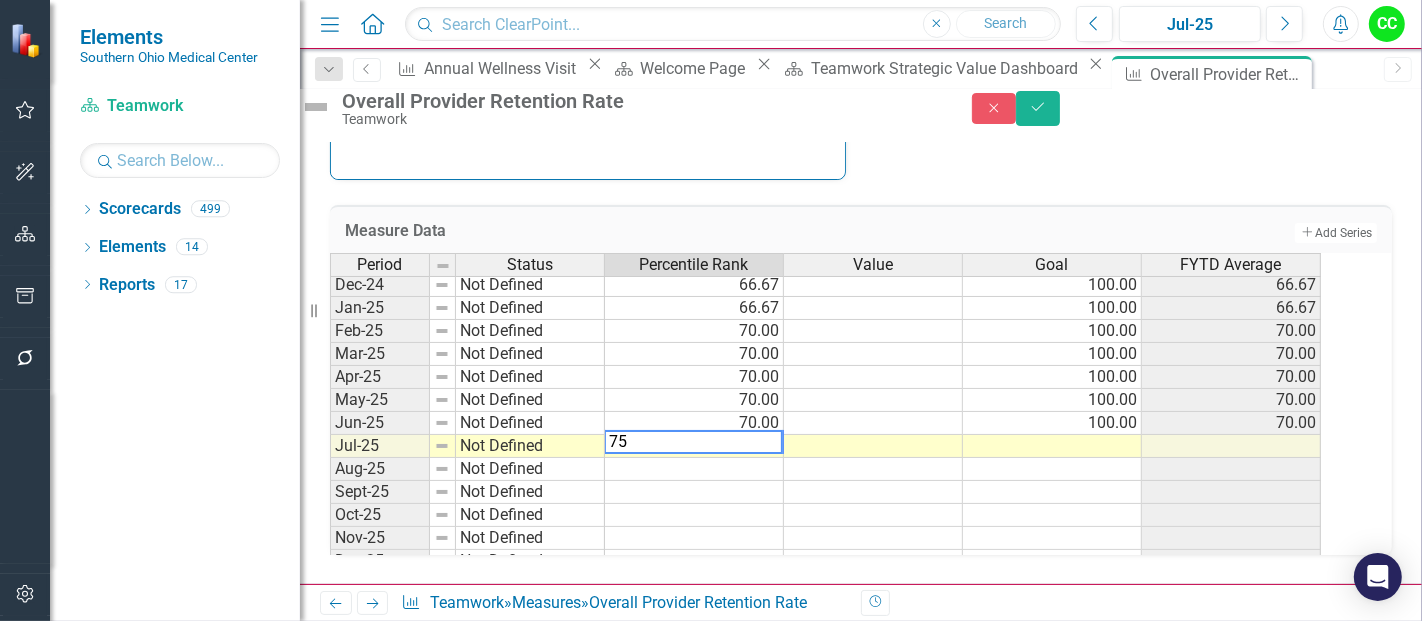 type on "75" 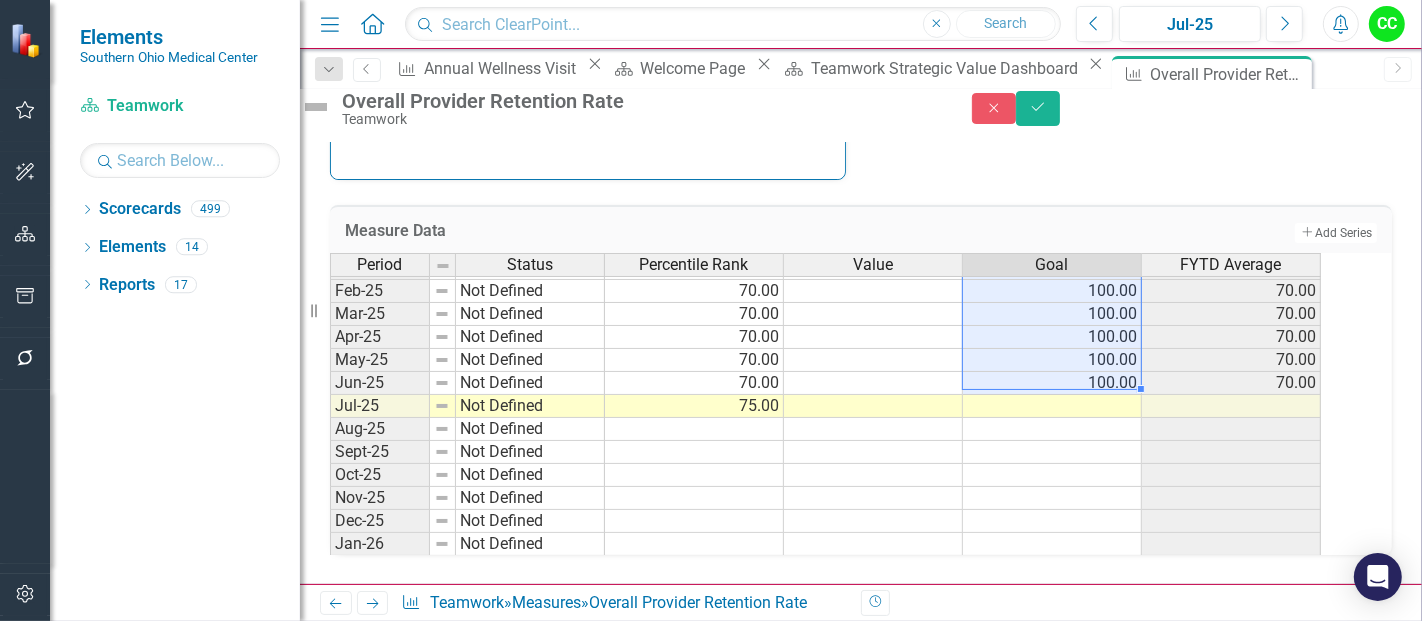 drag, startPoint x: 1093, startPoint y: 290, endPoint x: 1128, endPoint y: 376, distance: 92.84934 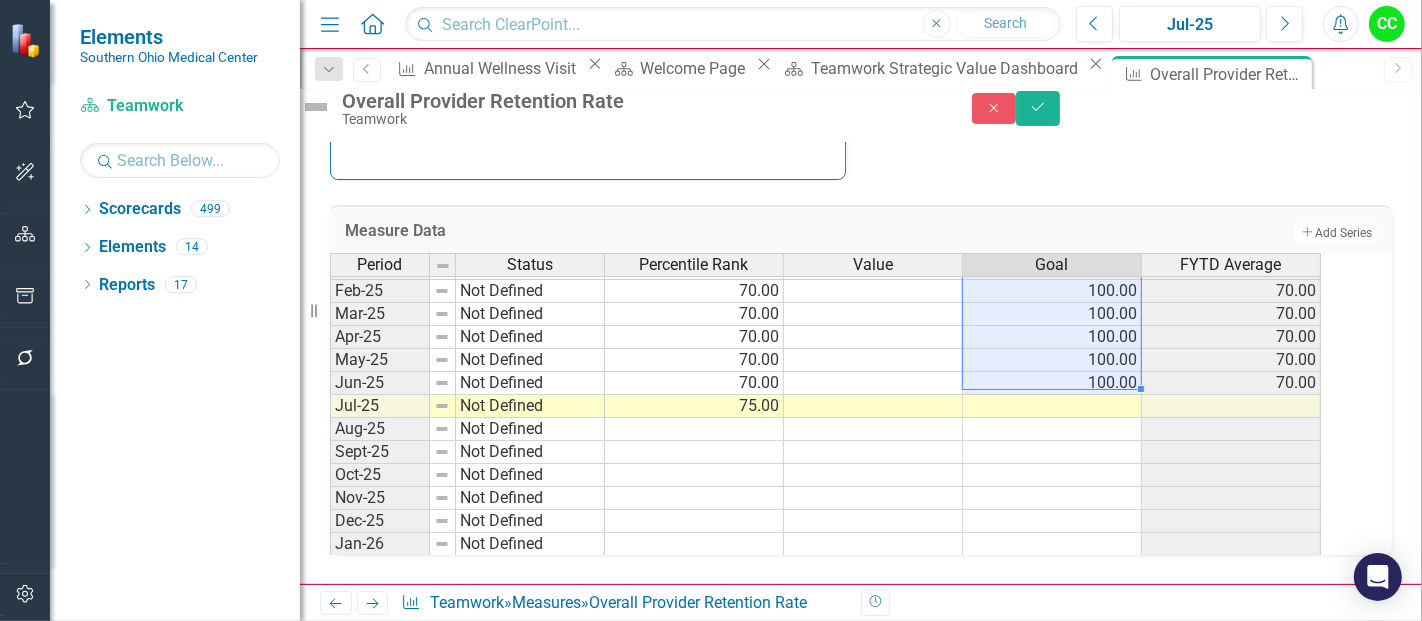 click on "Sep-23 Not Defined [PERCENTAGE]	[PERCENTAGE]	[PERCENTAGE]
Oct-23 Not Defined [PERCENTAGE]	[PERCENTAGE]	[PERCENTAGE]
Nov-23 Not Defined [PERCENTAGE]	[PERCENTAGE]	[PERCENTAGE]
Dec-23 Not Defined [PERCENTAGE]	[PERCENTAGE]	[PERCENTAGE]
Jan-24 Not Defined [PERCENTAGE]	[PERCENTAGE]	[PERCENTAGE]
Feb-24 Not Defined [PERCENTAGE]	[PERCENTAGE]	[PERCENTAGE]
Mar-24 Not Defined [PERCENTAGE]	[PERCENTAGE]	[PERCENTAGE]
Apr-24 Not Defined [PERCENTAGE]	[PERCENTAGE]	[PERCENTAGE]
May-24 Not Defined [PERCENTAGE]	[PERCENTAGE]	[PERCENTAGE]
Jun-24 Not Defined [PERCENTAGE]	[PERCENTAGE]	[PERCENTAGE]
Jul-24 Not Defined [PERCENTAGE]	[PERCENTAGE]	[PERCENTAGE]
Aug-24 Not Defined [PERCENTAGE]	[PERCENTAGE]	[PERCENTAGE]
Sept-24 Not Defined [PERCENTAGE]	[PERCENTAGE]	[PERCENTAGE]
Oct-24 Not Defined [PERCENTAGE]	[PERCENTAGE]	[PERCENTAGE]
Nov-24 Not Defined [PERCENTAGE]	[PERCENTAGE]	[PERCENTAGE]
Dec-24 Not Defined [PERCENTAGE]	[PERCENTAGE]	[PERCENTAGE]
Jan-25 Not Defined [PERCENTAGE]	[PERCENTAGE]	[PERCENTAGE]
Feb-25 Not Defined [PERCENTAGE]	[PERCENTAGE]	[PERCENTAGE]
Mar-25 Not Defined [PERCENTAGE]	[PERCENTAGE]	[PERCENTAGE]
Apr-25 Not Defined [PERCENTAGE]	[PERCENTAGE]	[PERCENTAGE]
May-25 Not Defined [PERCENTAGE]	[PERCENTAGE]" at bounding box center [825, 245] 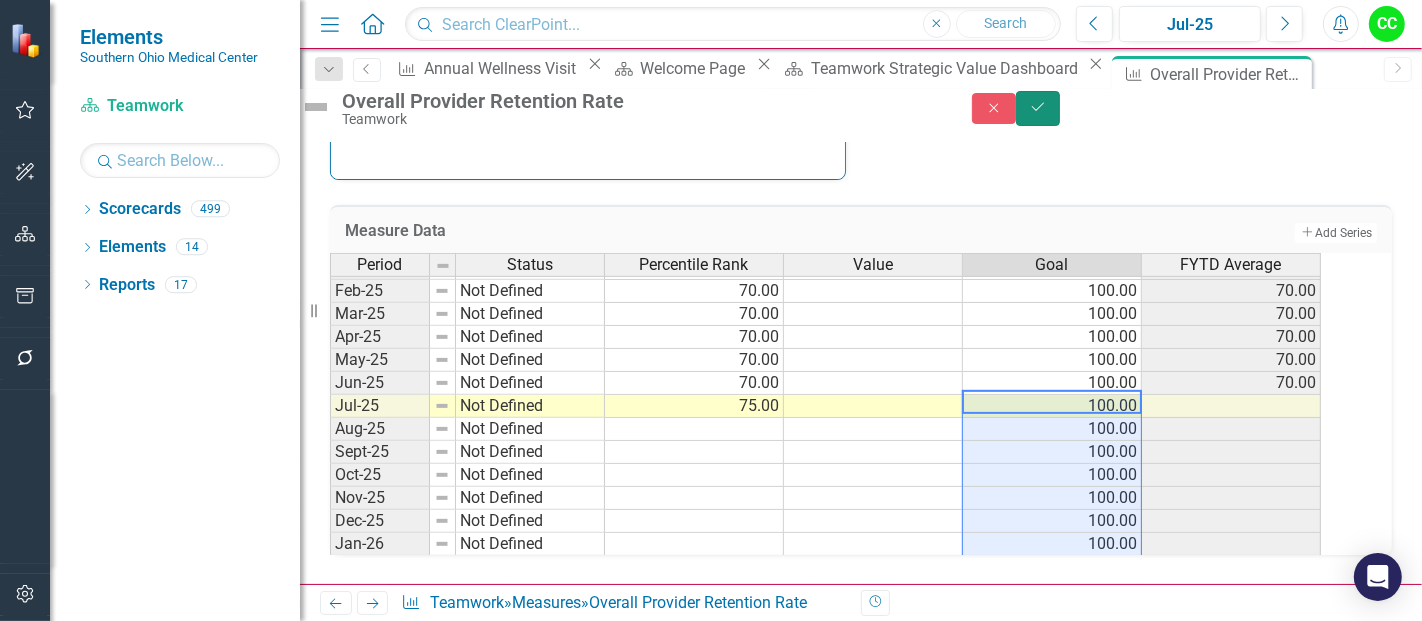 click on "Save" at bounding box center (1038, 108) 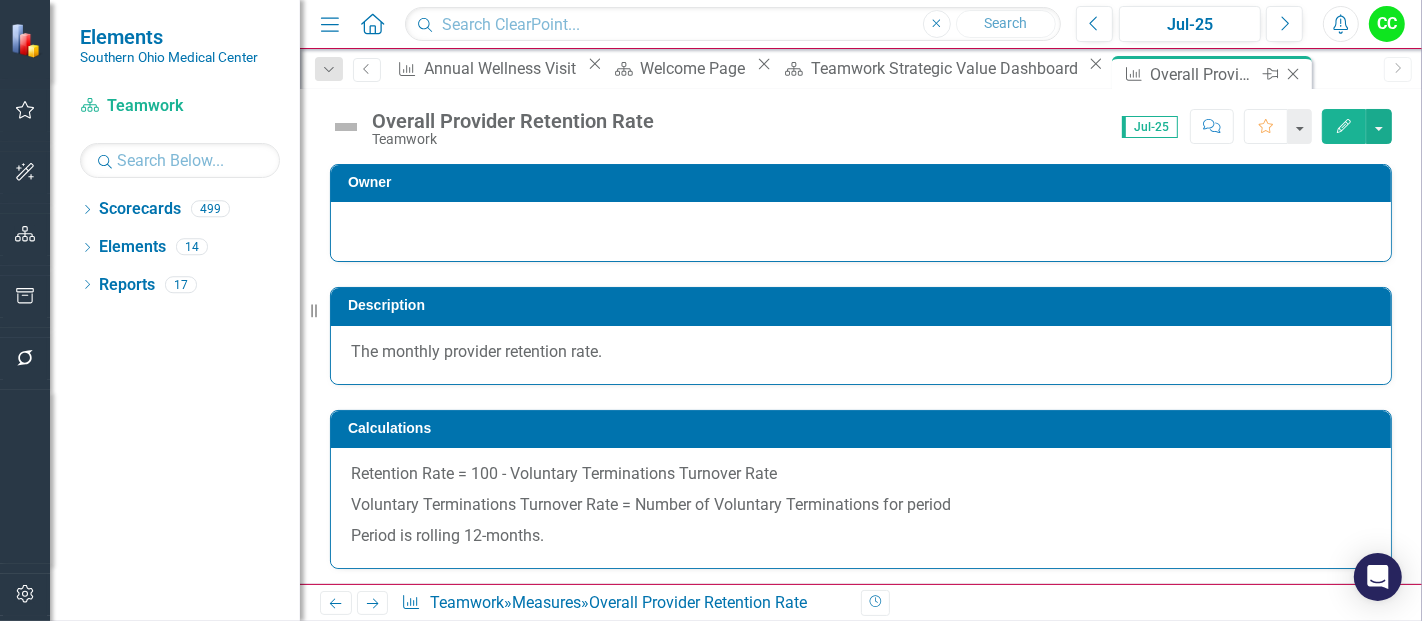 click on "Close" 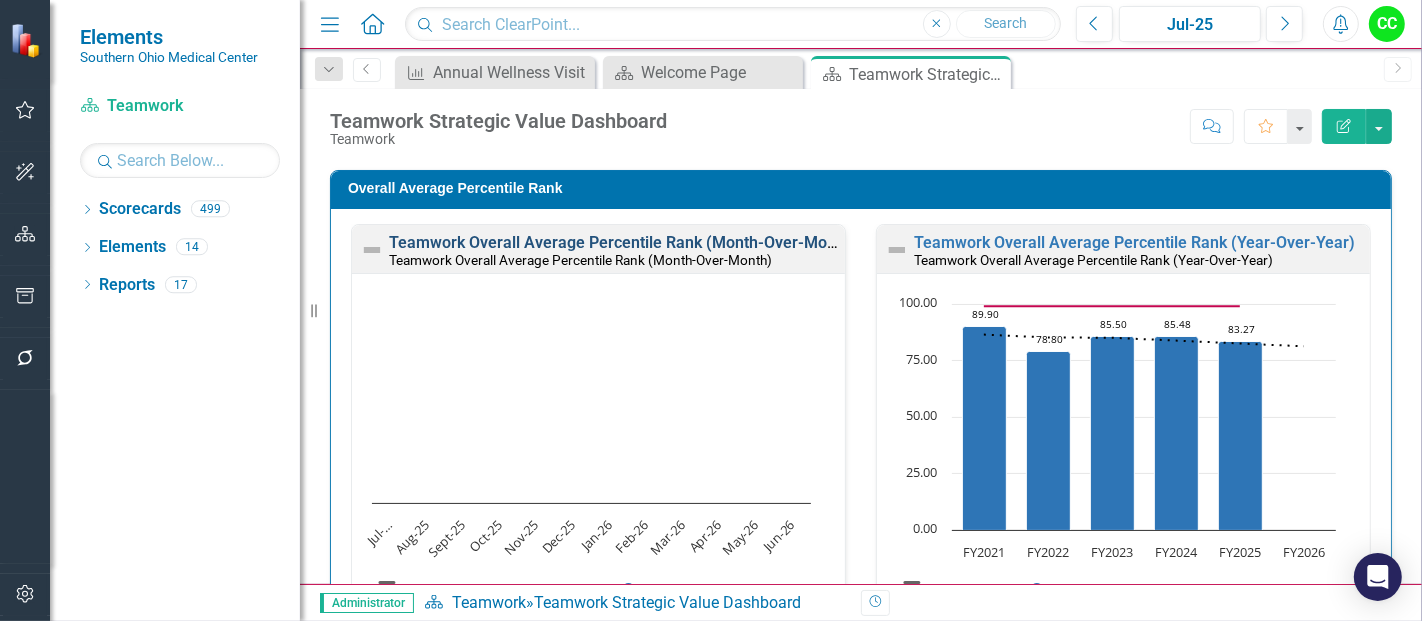 click on "Teamwork Overall Average Percentile Rank (Month-Over-Month)" at bounding box center [622, 242] 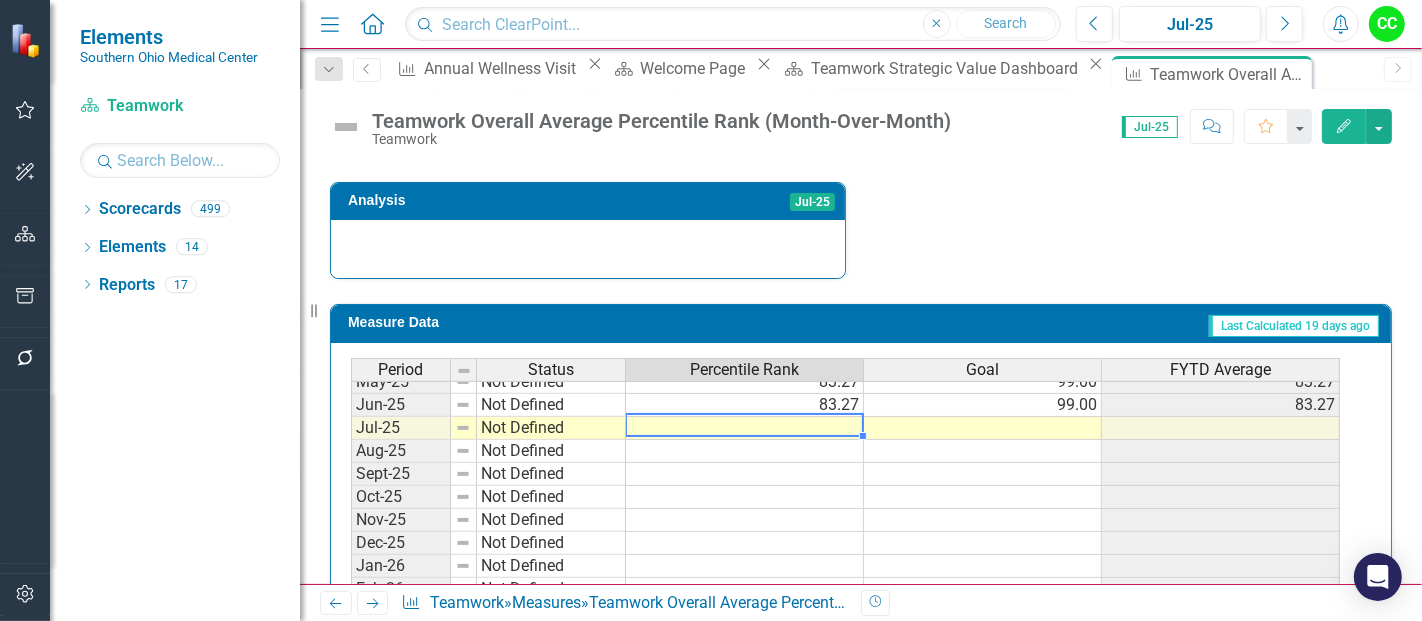 click on "May-24 Not Defined [PERCENTAGE]	[PERCENTAGE]	[PERCENTAGE]
Jun-24 Not Defined [PERCENTAGE]	[PERCENTAGE]	[PERCENTAGE]
Jul-24 Not Defined [PERCENTAGE]	[PERCENTAGE]	[PERCENTAGE]
Aug-24 Not Defined [PERCENTAGE]	[PERCENTAGE]	[PERCENTAGE]
Sept-24 Not Defined [PERCENTAGE]	[PERCENTAGE]	[PERCENTAGE]
Oct-24 Not Defined [PERCENTAGE]	[PERCENTAGE]	[PERCENTAGE]
Nov-24 Not Defined [PERCENTAGE]	[PERCENTAGE]	[PERCENTAGE]
Dec-24 Not Defined [PERCENTAGE]	[PERCENTAGE]	[PERCENTAGE]
Jan-25 Not Defined [PERCENTAGE]	[PERCENTAGE]	[PERCENTAGE]
Feb-25 Not Defined [PERCENTAGE]	[PERCENTAGE]	[PERCENTAGE]
Mar-25 Not Defined [PERCENTAGE]	[PERCENTAGE]	[PERCENTAGE]
Apr-25 Not Defined [PERCENTAGE]	[PERCENTAGE]	[PERCENTAGE]
May-25 Not Defined [PERCENTAGE]	[PERCENTAGE]	[PERCENTAGE]
Jun-25 Not Defined [PERCENTAGE]	[PERCENTAGE]	[PERCENTAGE]
Jul-25 Not Defined
Aug-25 Not Defined
Sept-25 Not Defined
Oct-25 Not Defined
Nov-25 Not Defined
Dec-25 Not Defined
Jan-26 Not Defined
Feb-26 Not Defined
Mar-26 Not Defined
Apr-26 Not Defined
May-26 Not Defined
Jun-26 Not Defined" at bounding box center [845, 393] 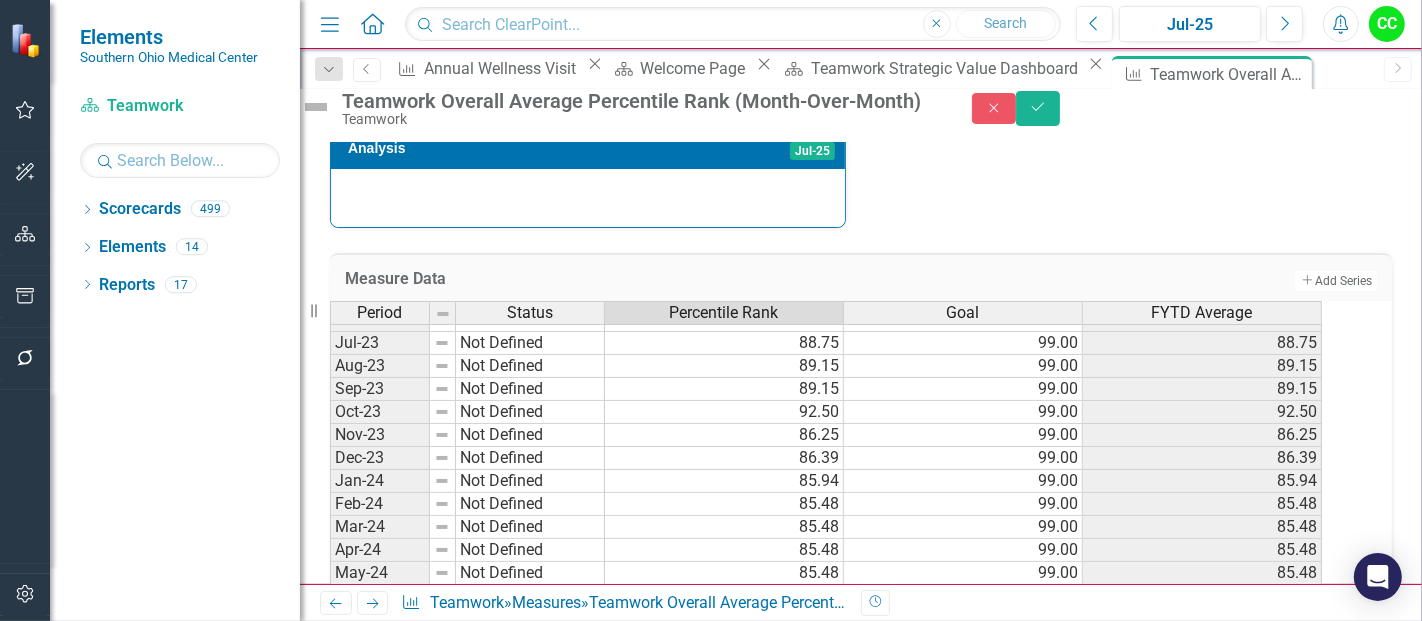 type on "80.36" 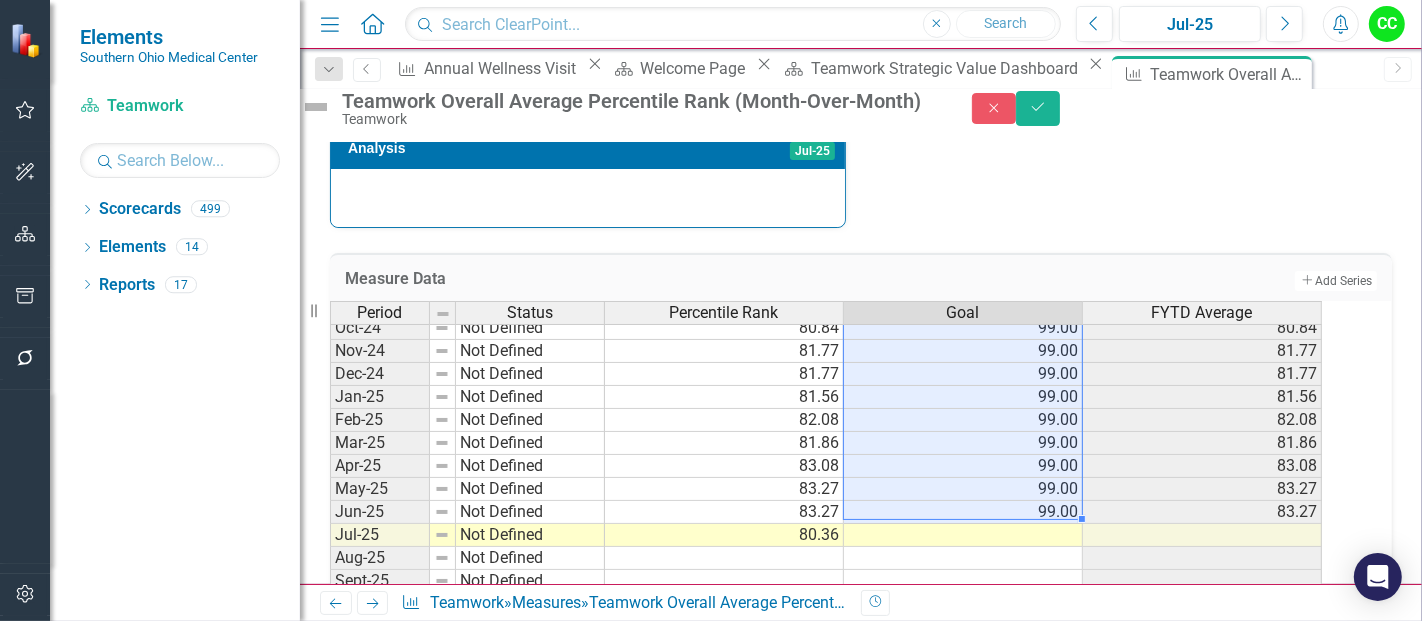 drag, startPoint x: 1082, startPoint y: 372, endPoint x: 1056, endPoint y: 544, distance: 173.95401 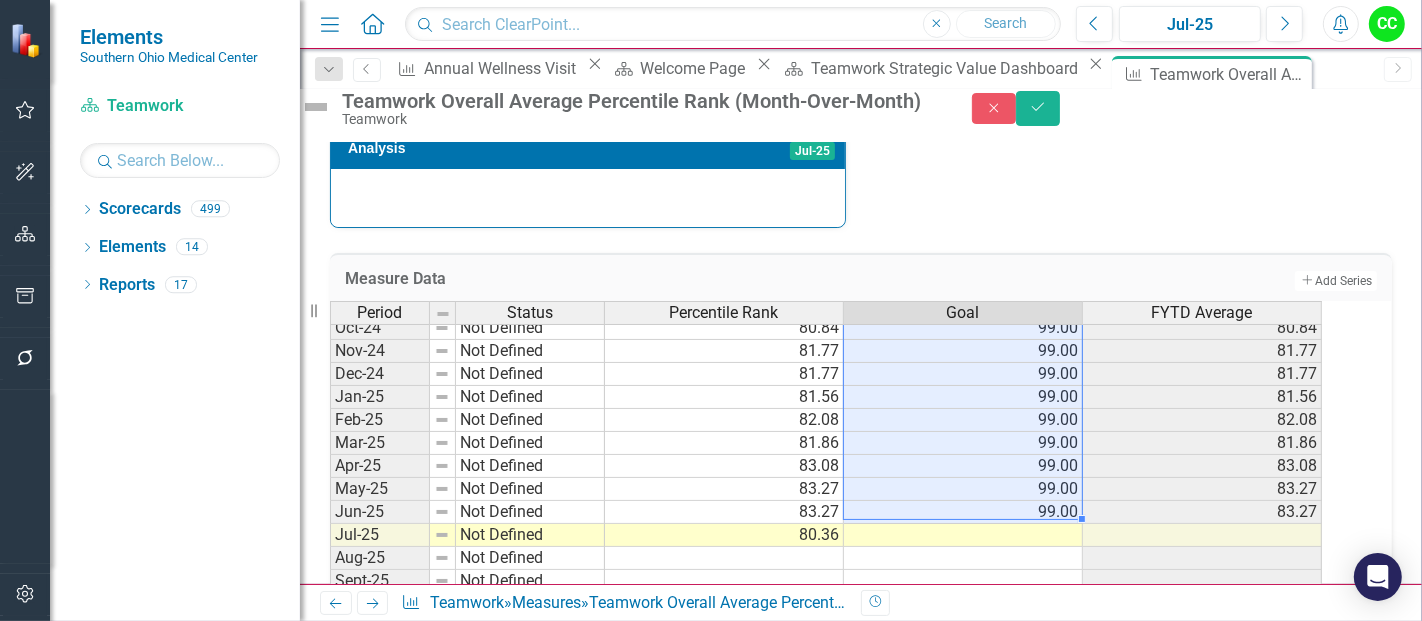 click on "Dec-23 Not Defined 86.39 99.00 86.39 Jan-24 Not Defined 85.94 99.00 85.94 Feb-24 Not Defined 85.48 99.00 85.48 Mar-24 Not Defined 85.48 99.00 85.48 Apr-24 Not Defined 85.48 99.00 85.48 May-24 Not Defined 85.48 99.00 85.48 Jun-24 Not Defined 85.48 99.00 85.48 Jul-24 Not Defined 82.48 99.00 82.48 Aug-24 Not Defined 80.48 99.00 80.48 Sept-24 Not Defined 79.23 99.00 79.23 Oct-24 Not Defined 80.84 99.00 80.84 Nov-24 Not Defined 81.77 99.00 81.77 Dec-24 Not Defined 81.77 99.00 81.77 Jan-25 Not Defined 81.56 99.00 81.56 Feb-25 Not Defined 82.08 99.00 82.08 Mar-25 Not Defined 81.86 99.00 81.86 Apr-25 Not Defined 83.08 99.00 83.08 May-25 Not Defined 83.27 99.00 83.27 Jun-25 Not Defined 83.27 99.00 83.27 Jul-25 Not Defined 80.36 Aug-25 Not Defined Sept-25 Not Defined Oct-25 Not Defined Nov-25 Not Defined Dec-25 Not Defined Jan-26 Not Defined Feb-26 Not Defined Mar-26 Not Defined Apr-26 Not Defined May-26 Not Defined Jun-26 Not Defined" at bounding box center [826, 443] 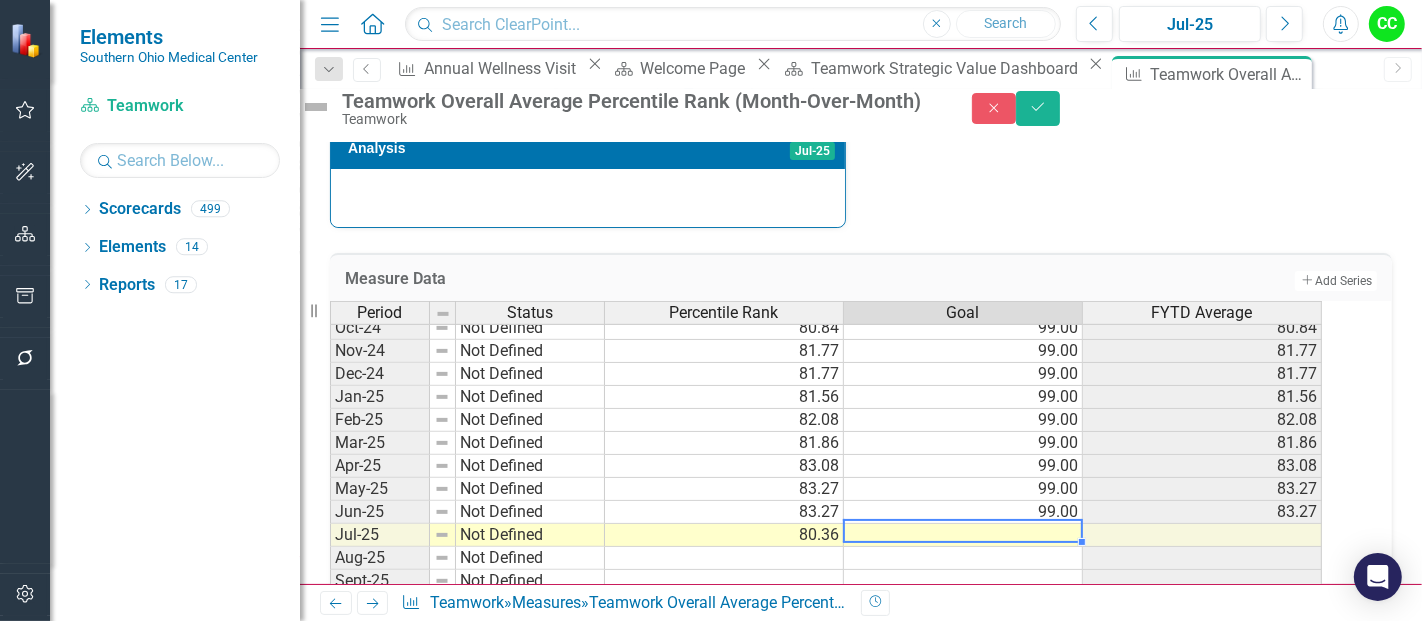 click at bounding box center [963, 535] 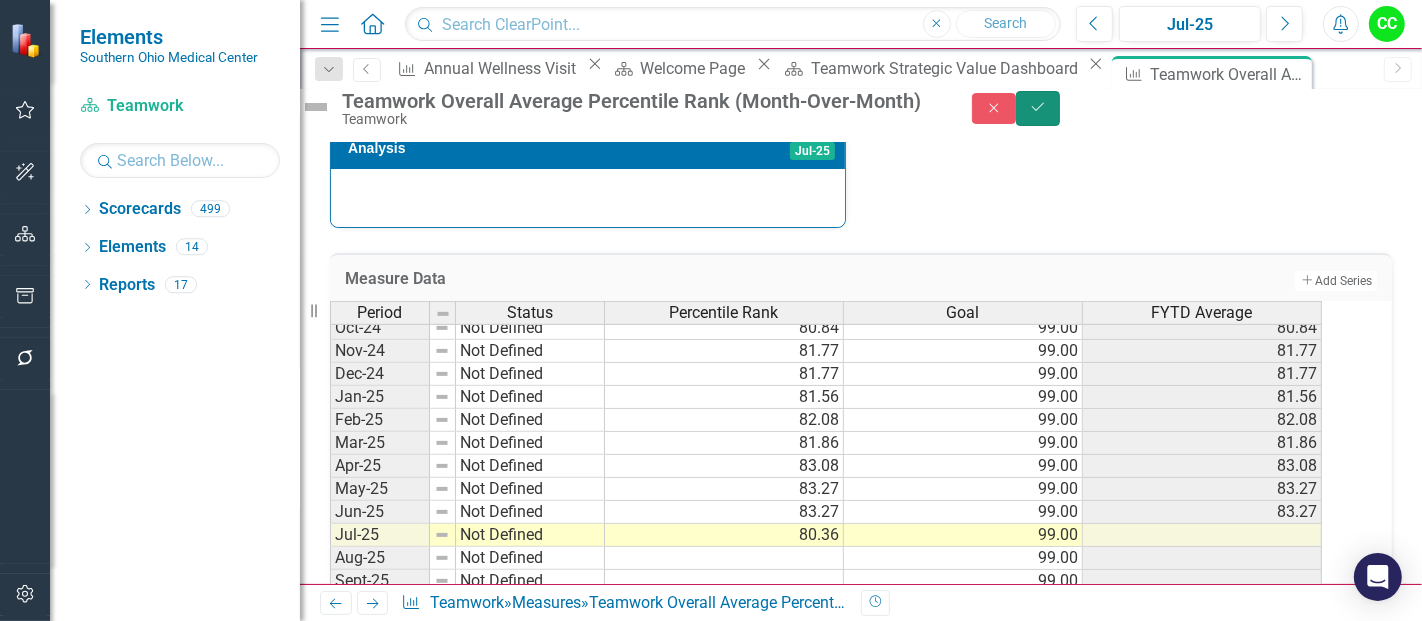 click on "Save" at bounding box center (1038, 108) 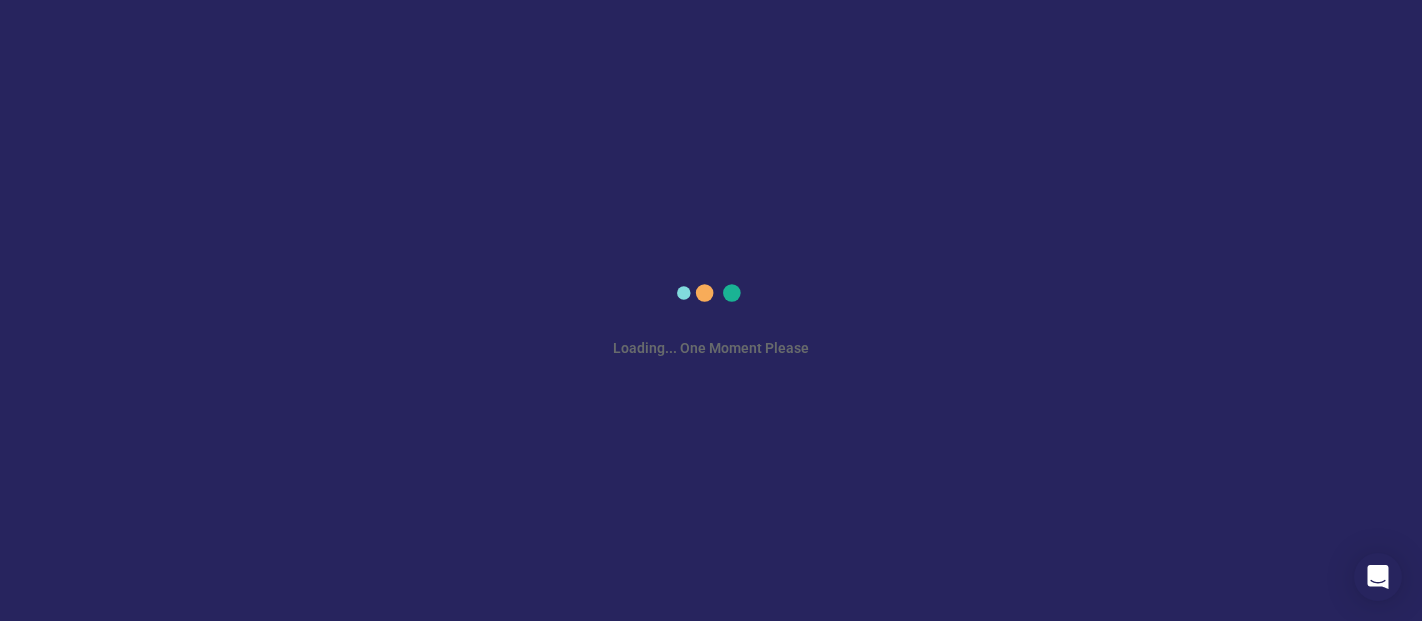 scroll, scrollTop: 0, scrollLeft: 0, axis: both 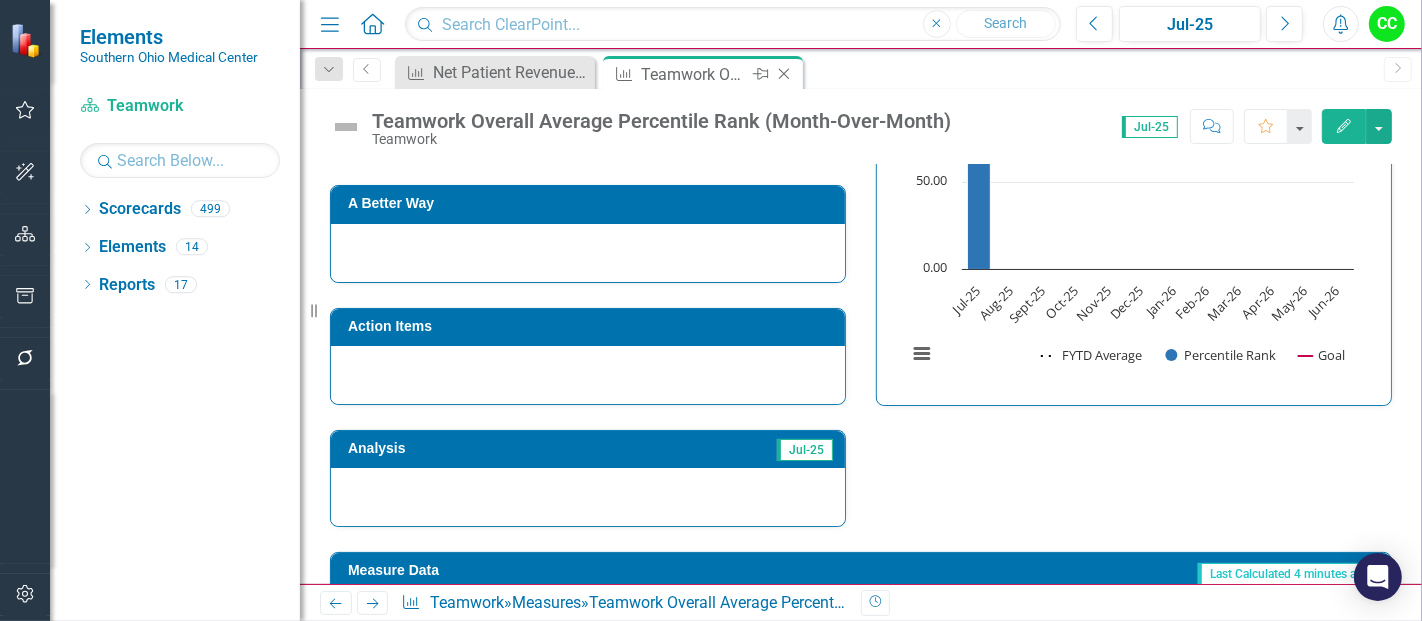 click on "Close" at bounding box center [785, 74] 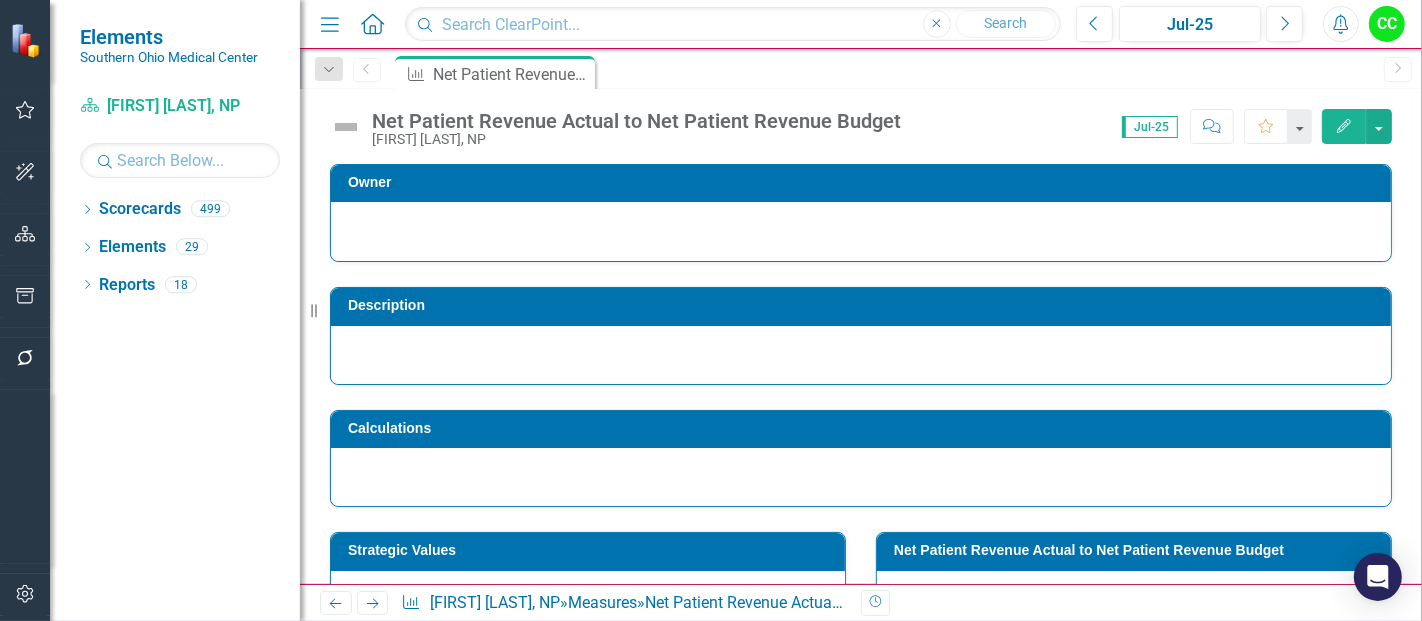 scroll, scrollTop: 765, scrollLeft: 0, axis: vertical 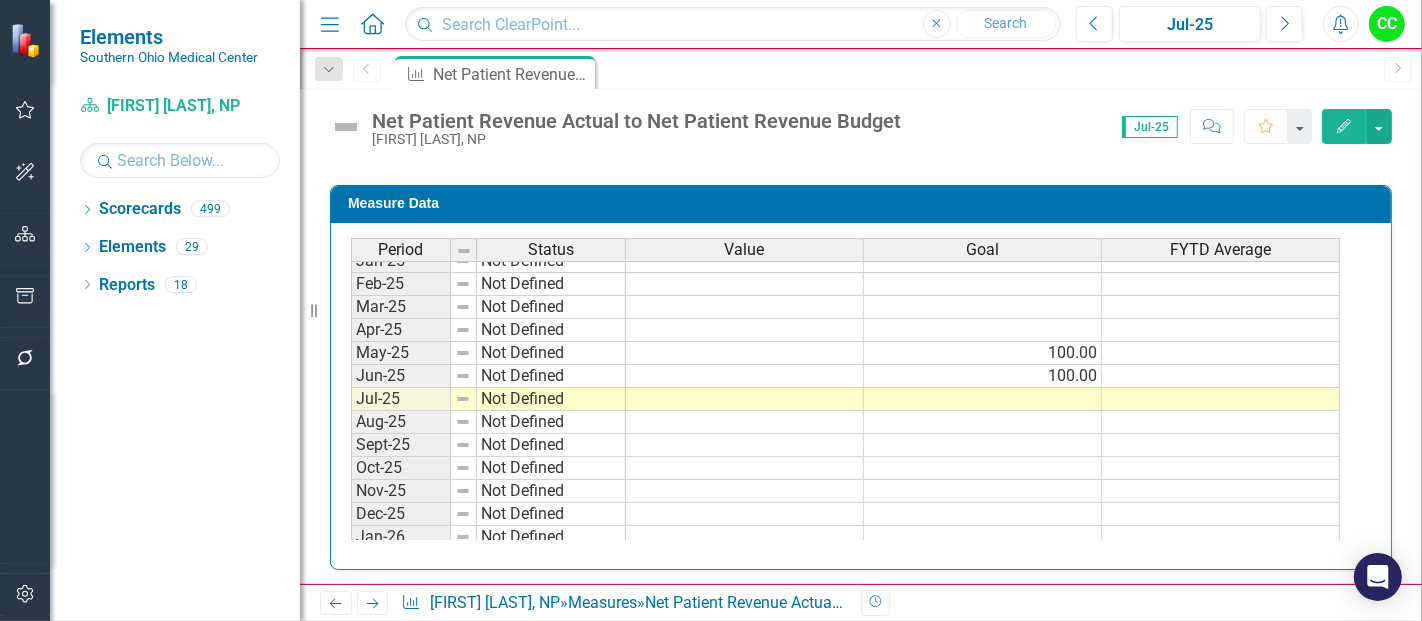 click on "Home" 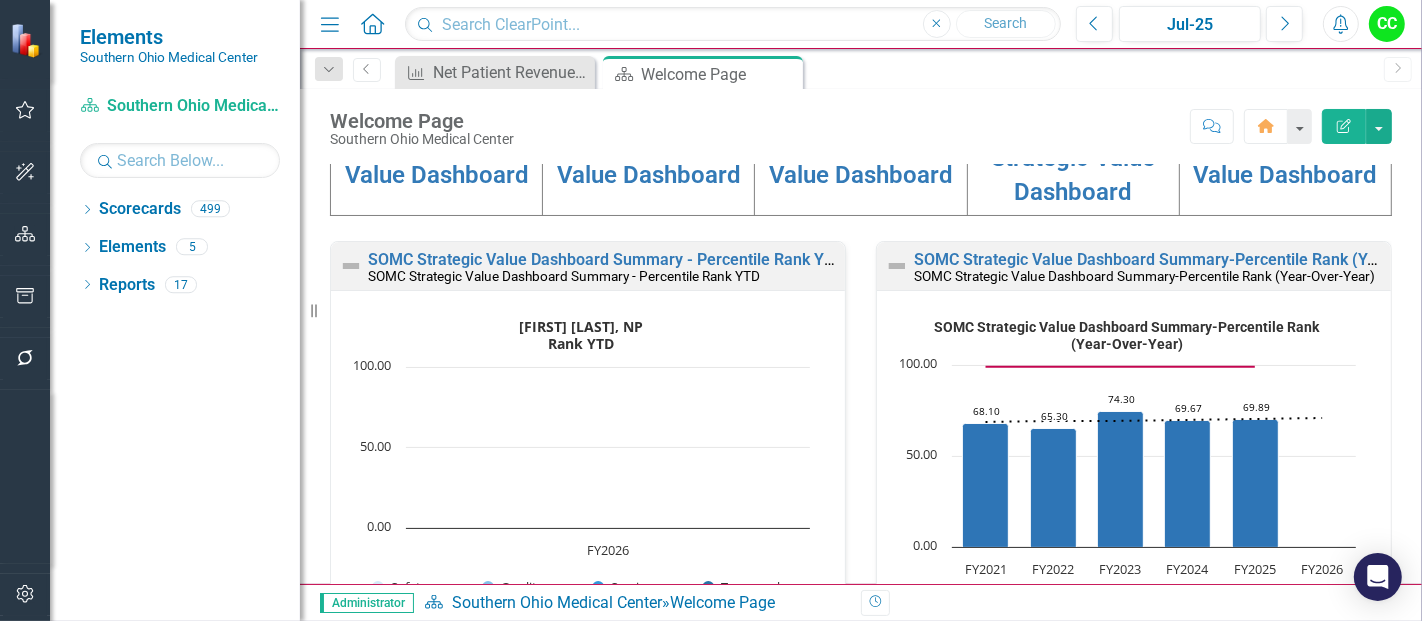 scroll, scrollTop: 410, scrollLeft: 0, axis: vertical 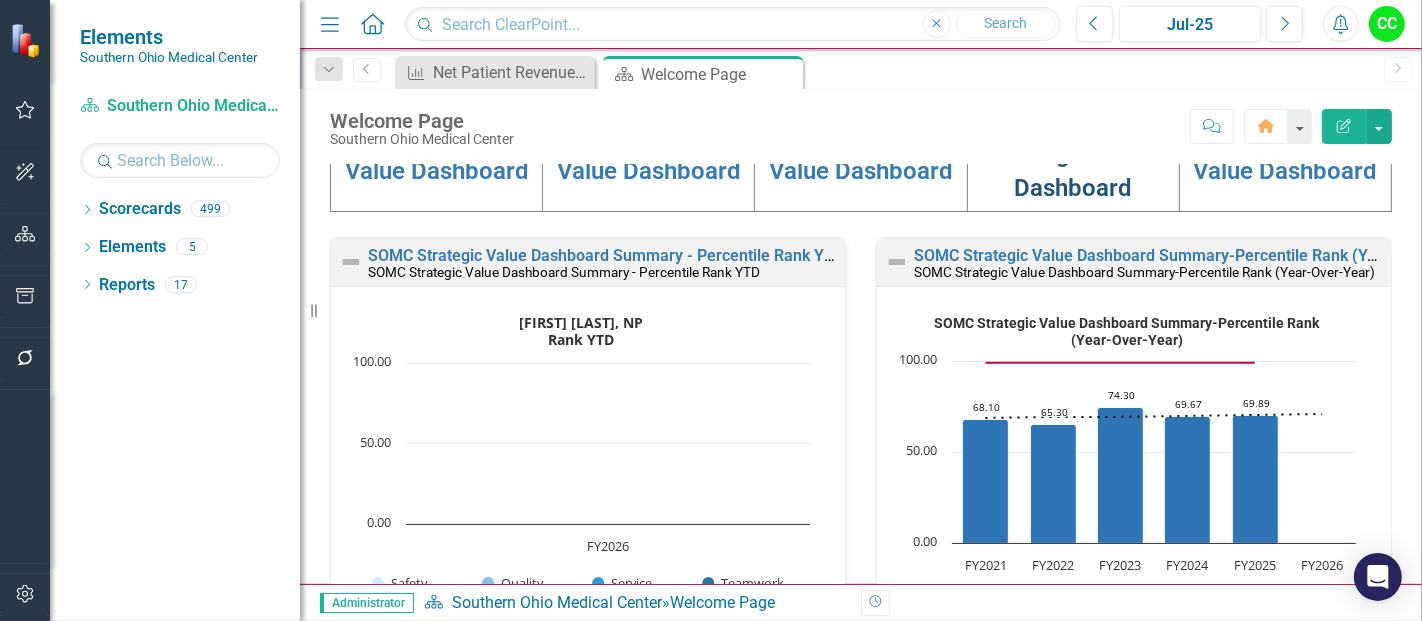 click on "Teamwork Strategic Value Dashboard" at bounding box center [1073, 154] 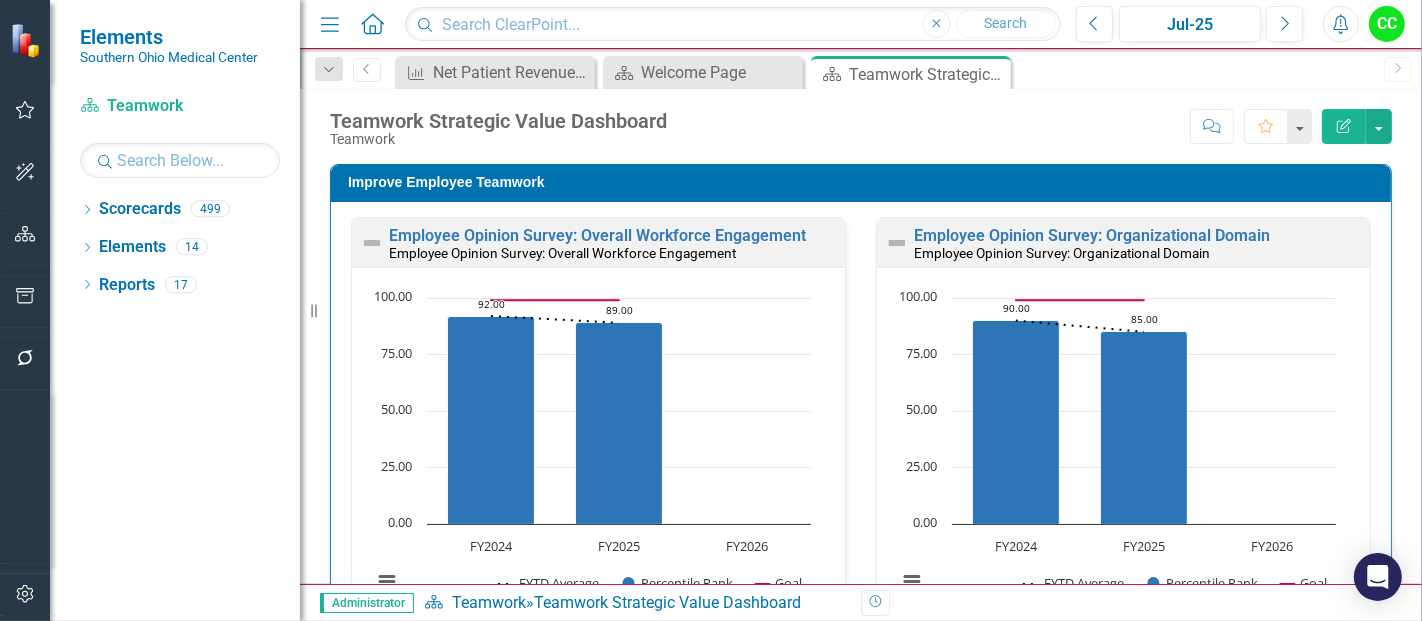 scroll, scrollTop: 1, scrollLeft: 0, axis: vertical 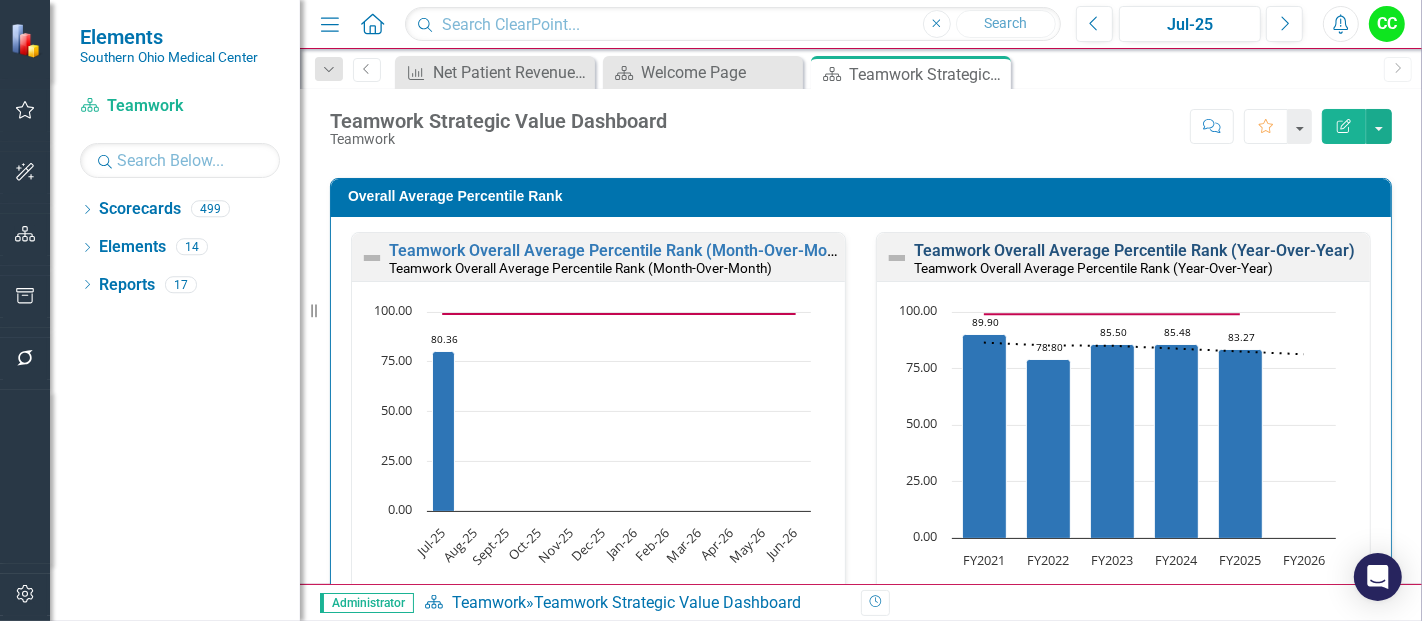 click on "Teamwork Overall Average Percentile Rank (Year-Over-Year)" at bounding box center (1134, 250) 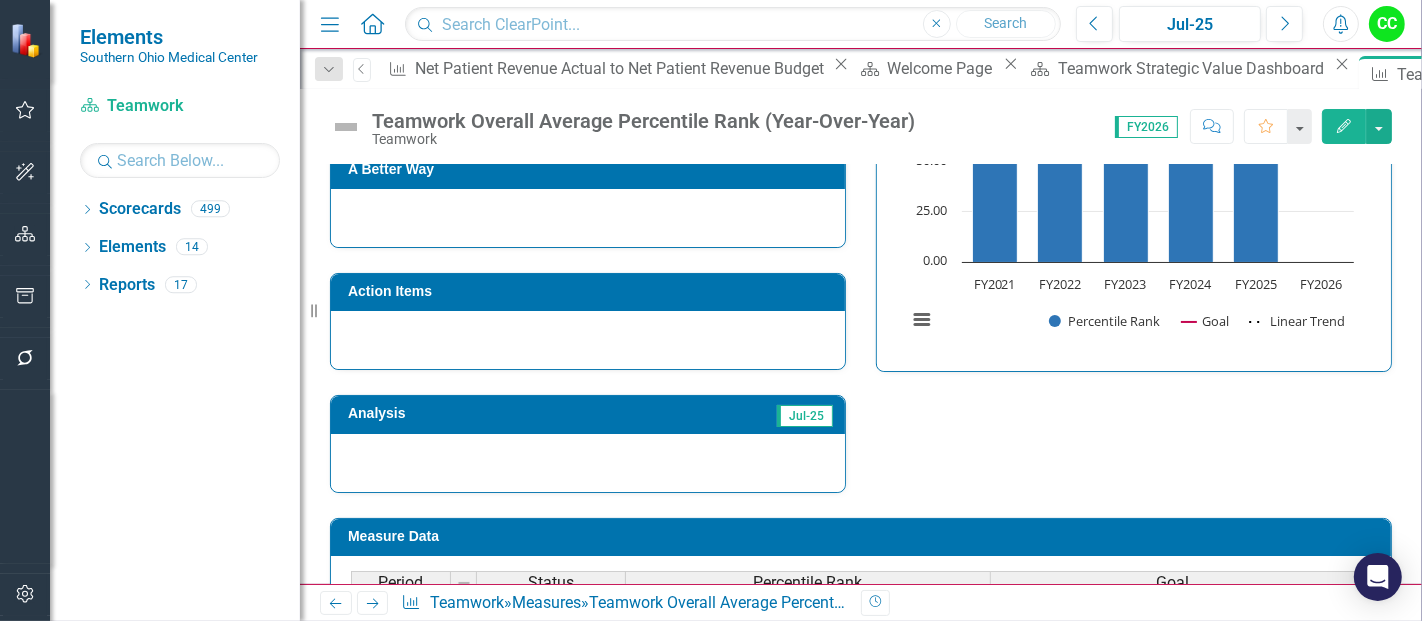 scroll, scrollTop: 765, scrollLeft: 0, axis: vertical 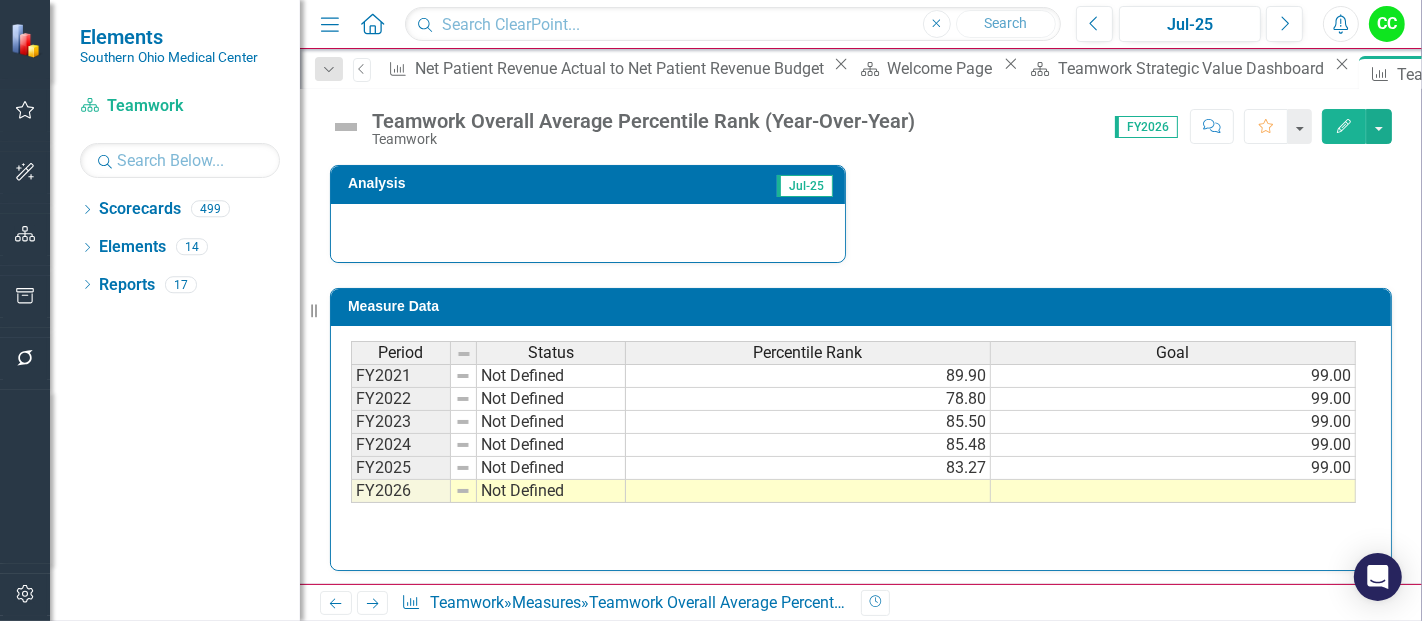 click at bounding box center [808, 491] 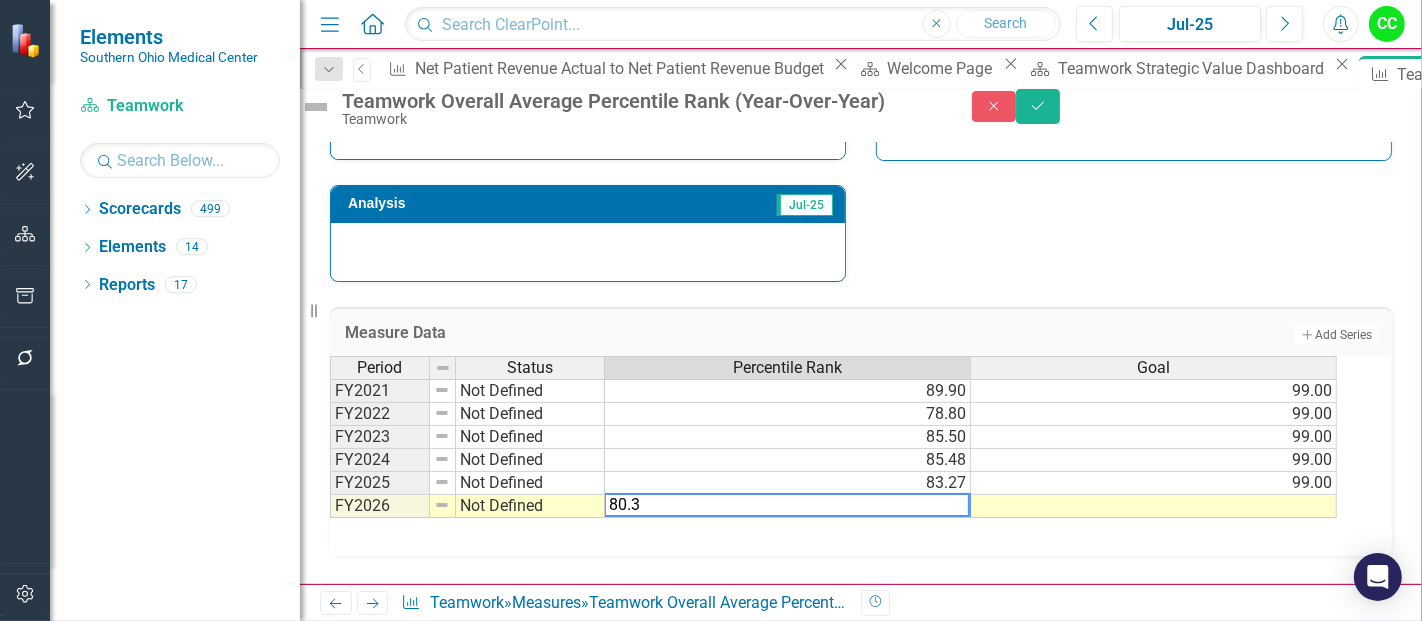 type on "80.36" 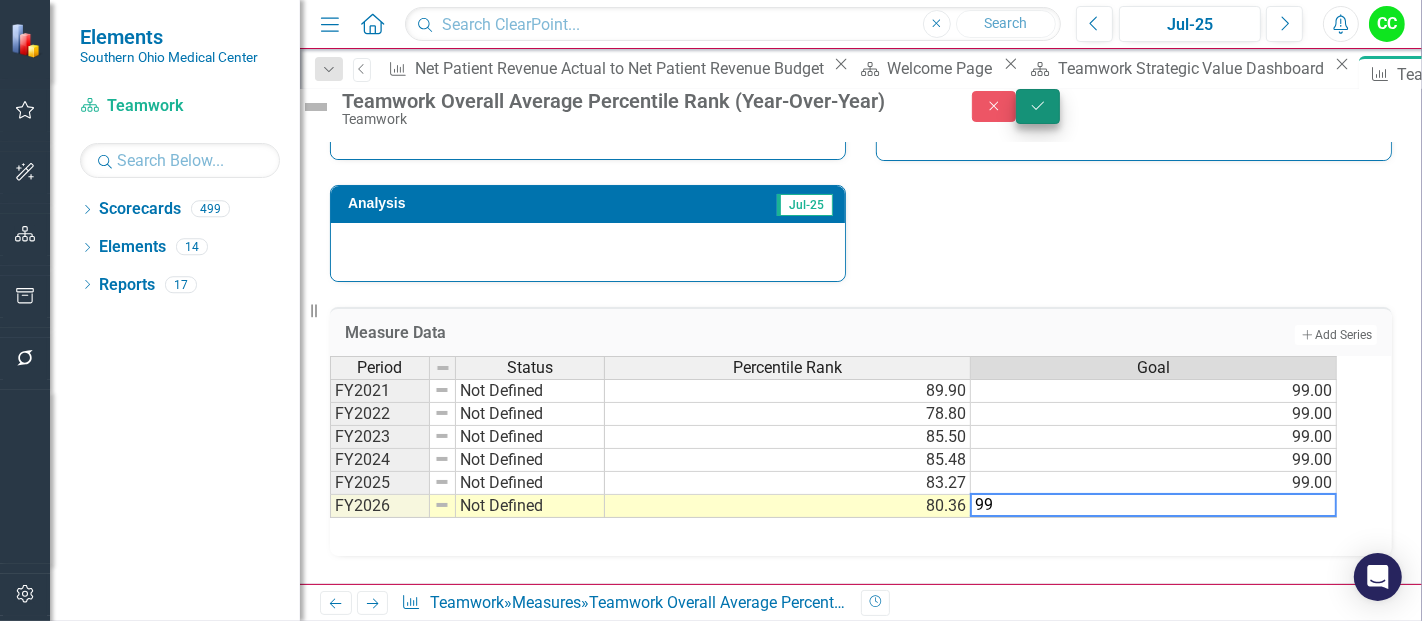 type on "99" 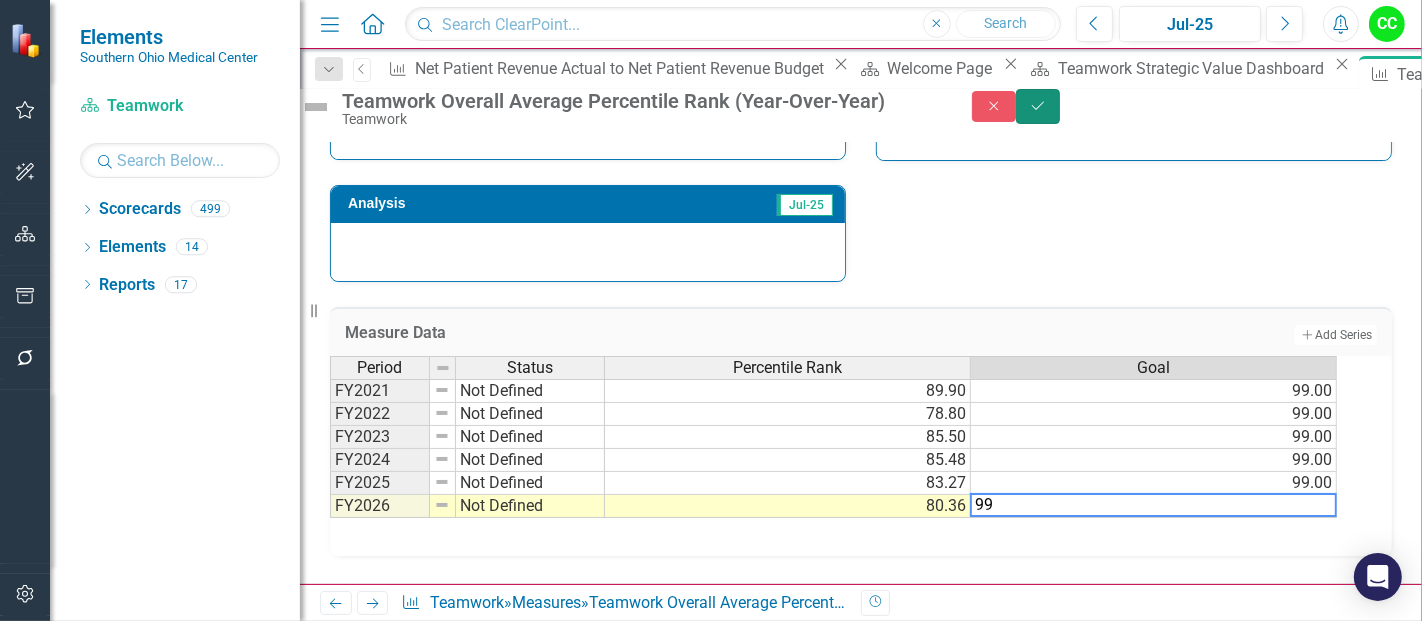 click on "Save" at bounding box center [1038, 106] 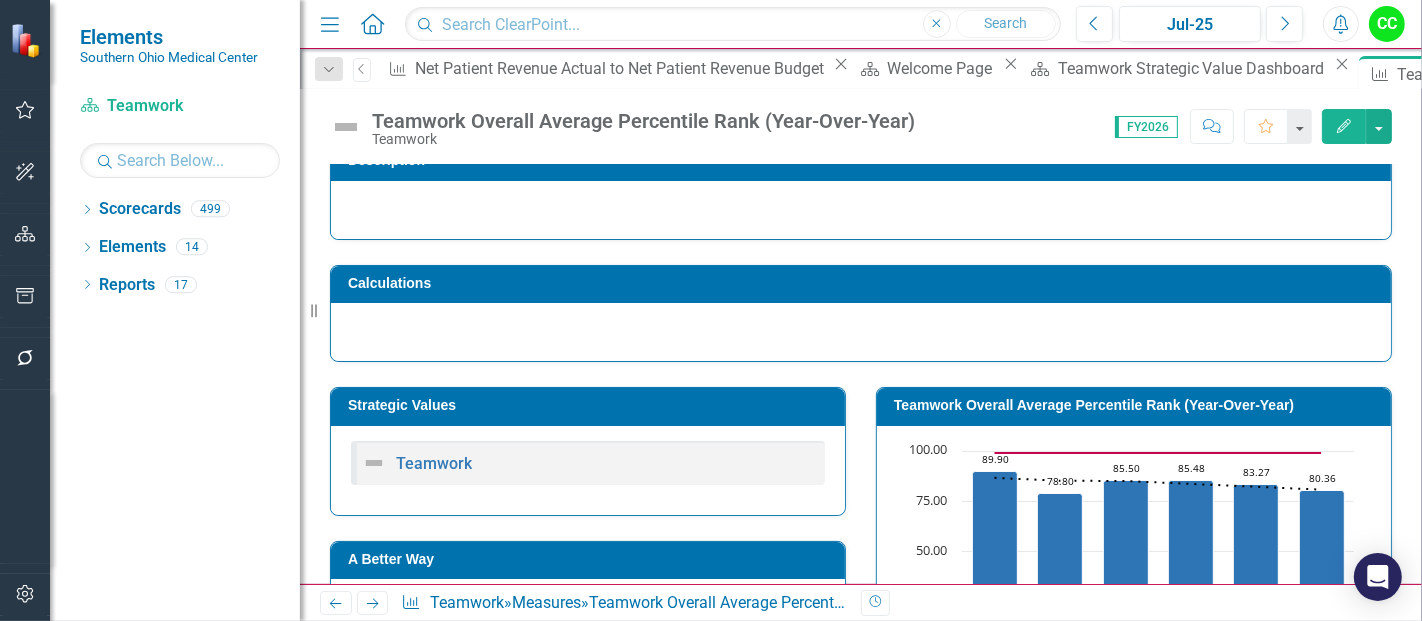 scroll, scrollTop: 150, scrollLeft: 0, axis: vertical 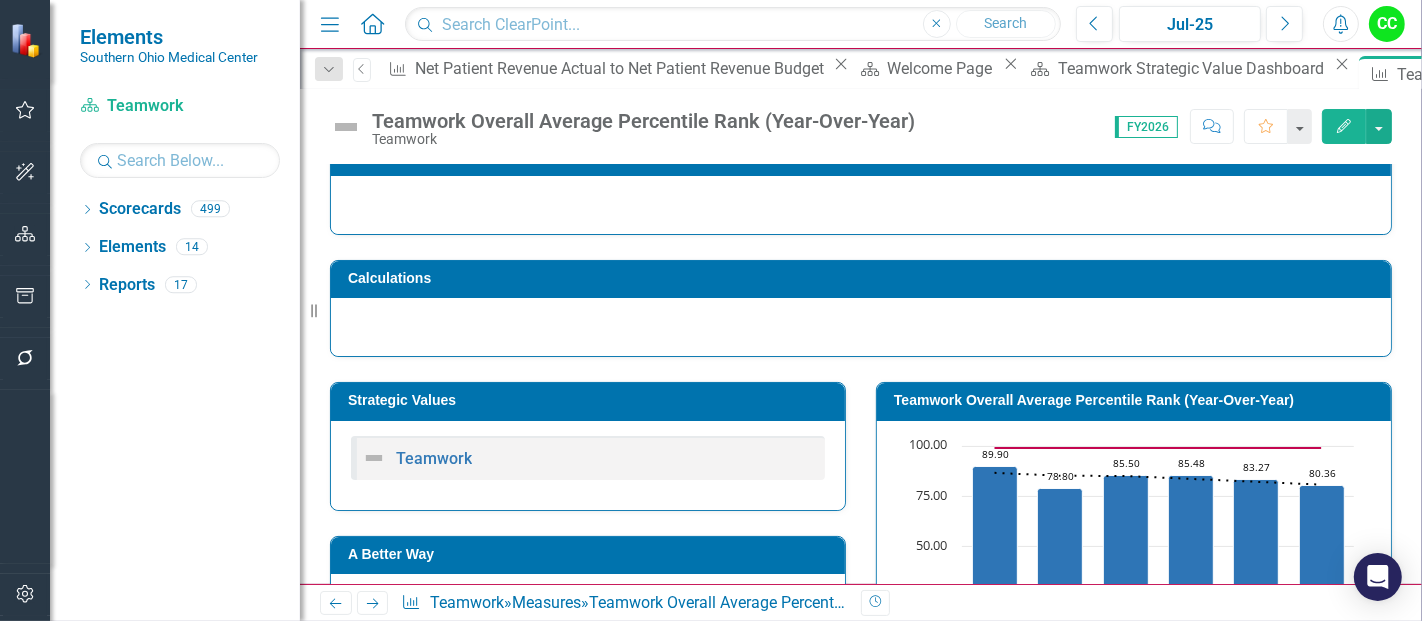 click on "Close" 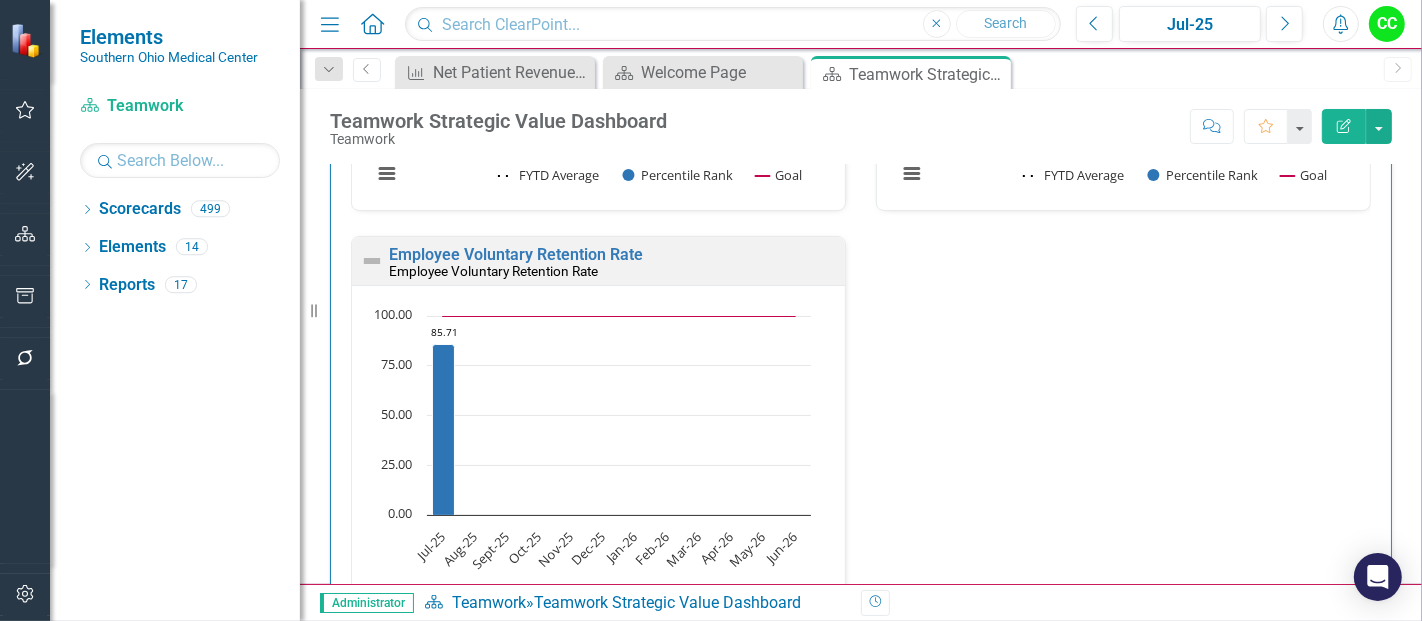 scroll, scrollTop: 0, scrollLeft: 0, axis: both 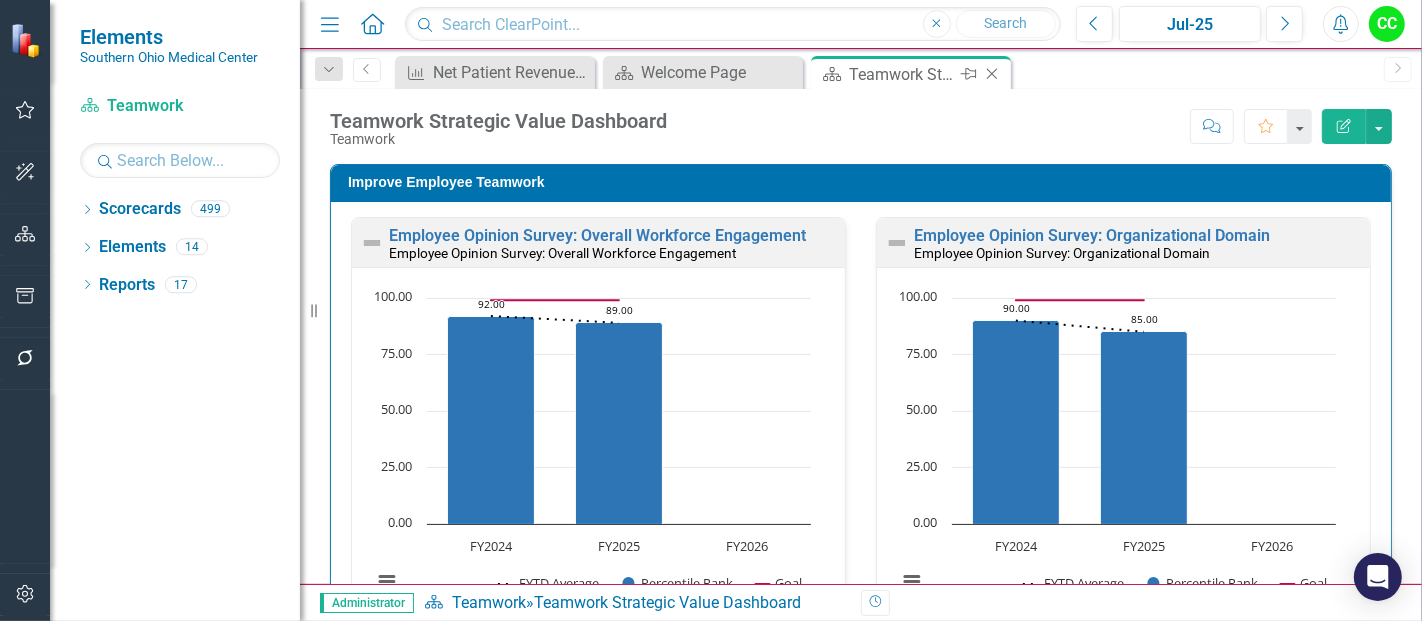 click on "Close" 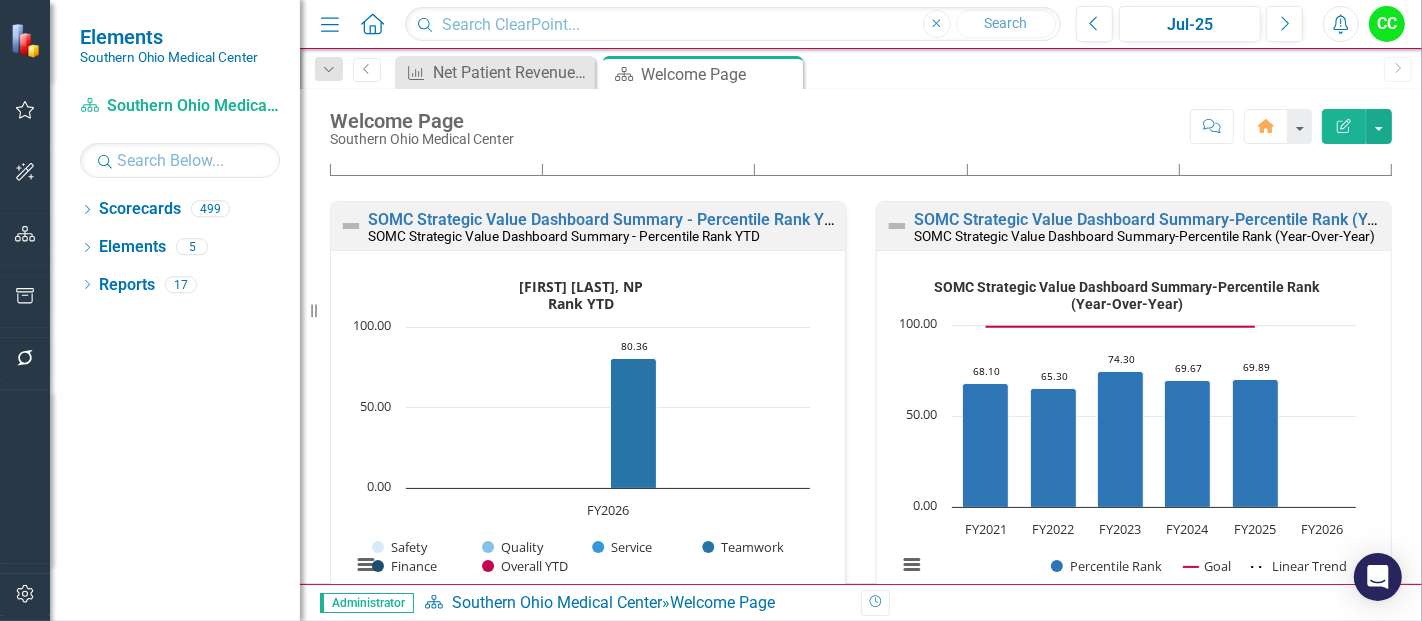 scroll, scrollTop: 762, scrollLeft: 0, axis: vertical 